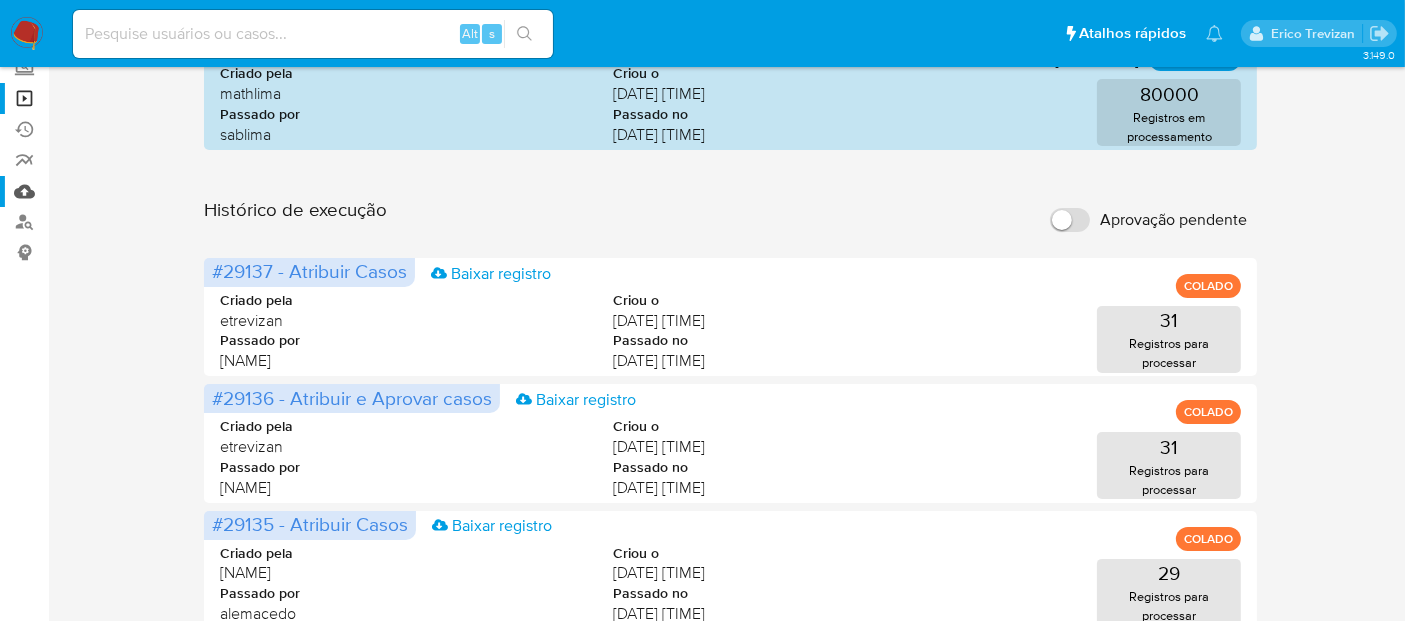 scroll, scrollTop: 0, scrollLeft: 0, axis: both 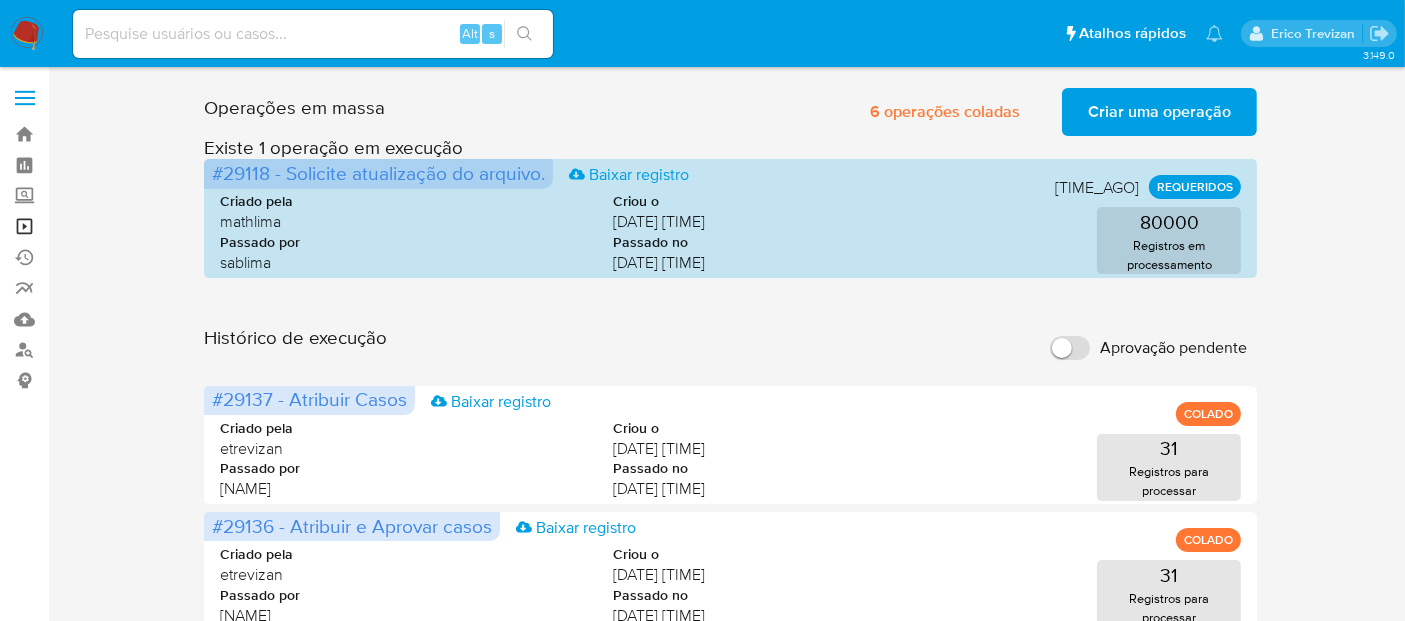 click on "Operações em massa" at bounding box center [119, 226] 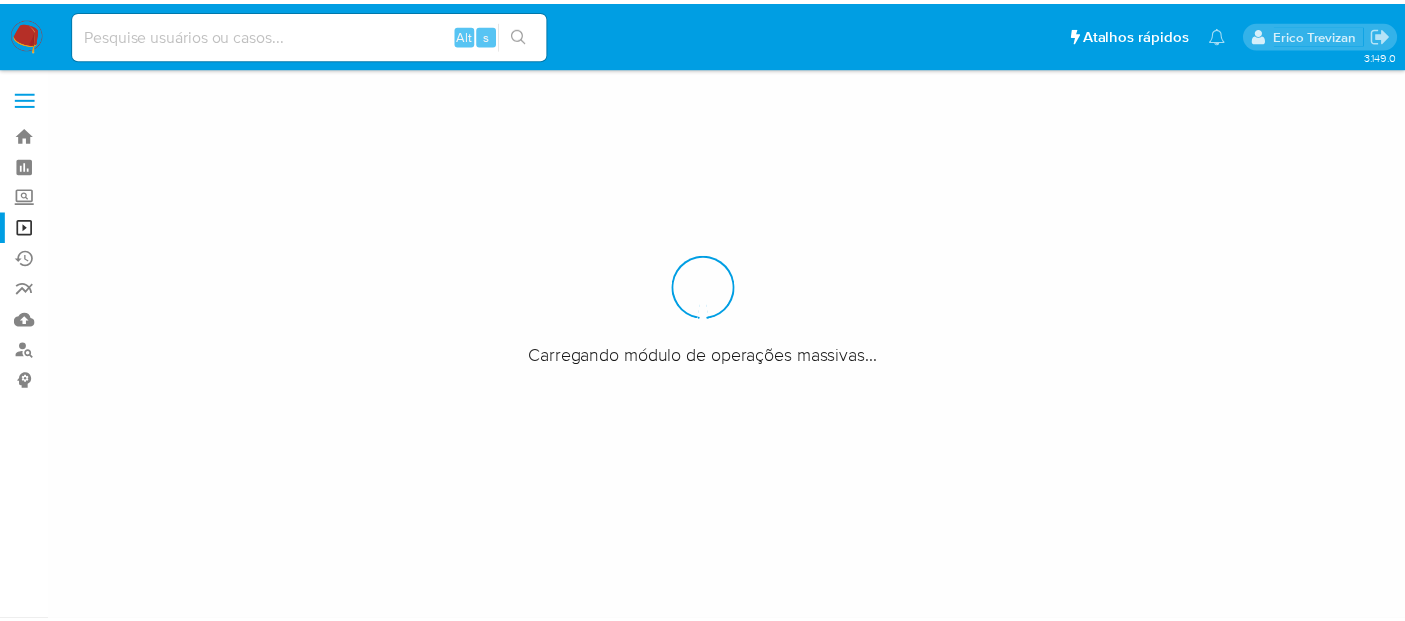 scroll, scrollTop: 0, scrollLeft: 0, axis: both 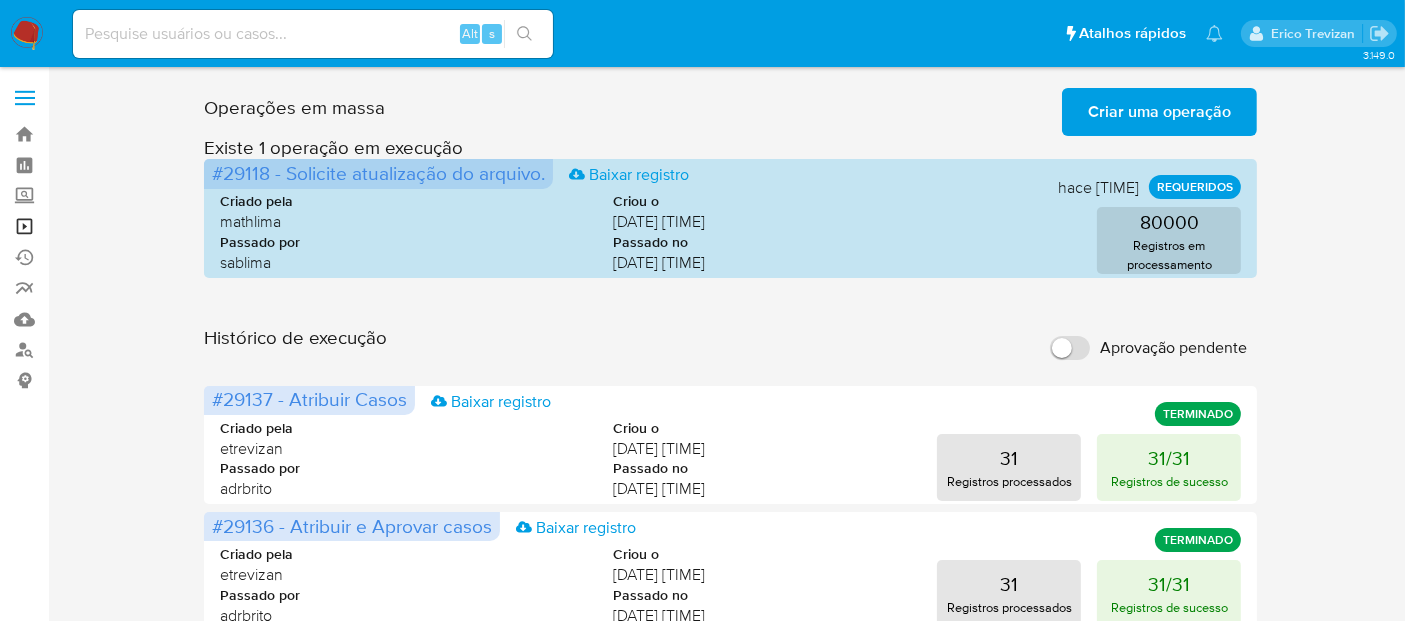 click on "Operações em massa" at bounding box center (119, 226) 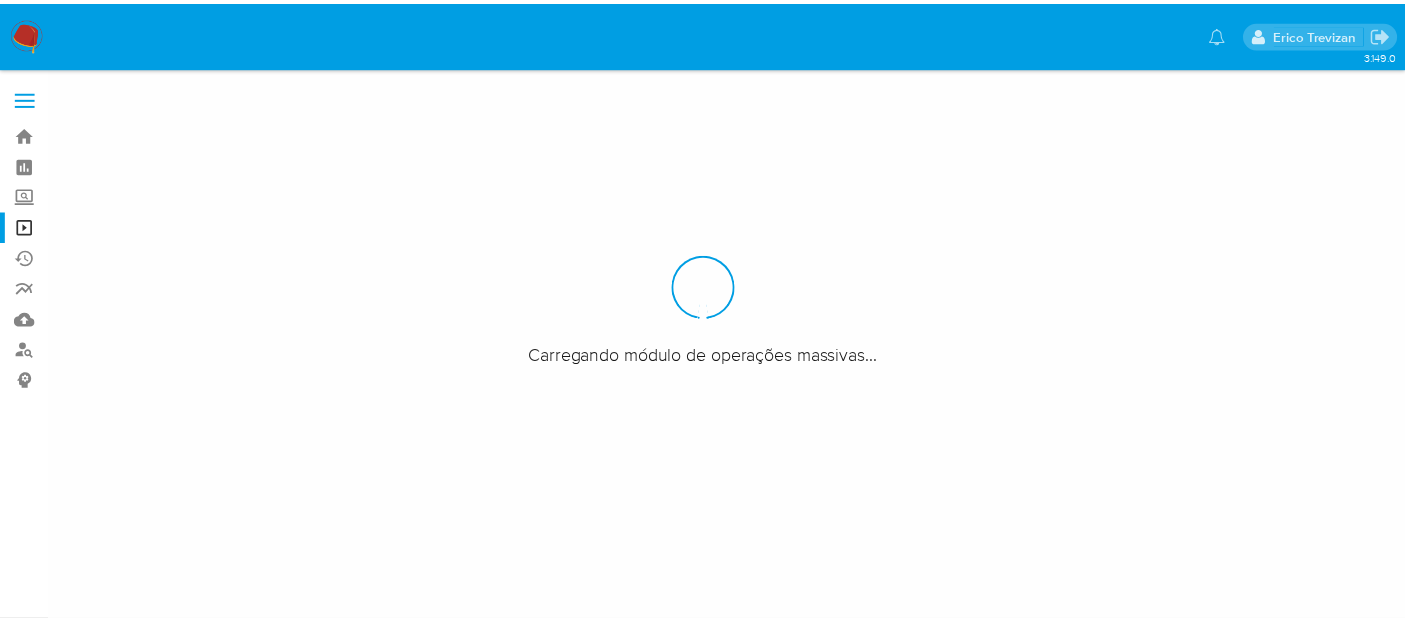 scroll, scrollTop: 0, scrollLeft: 0, axis: both 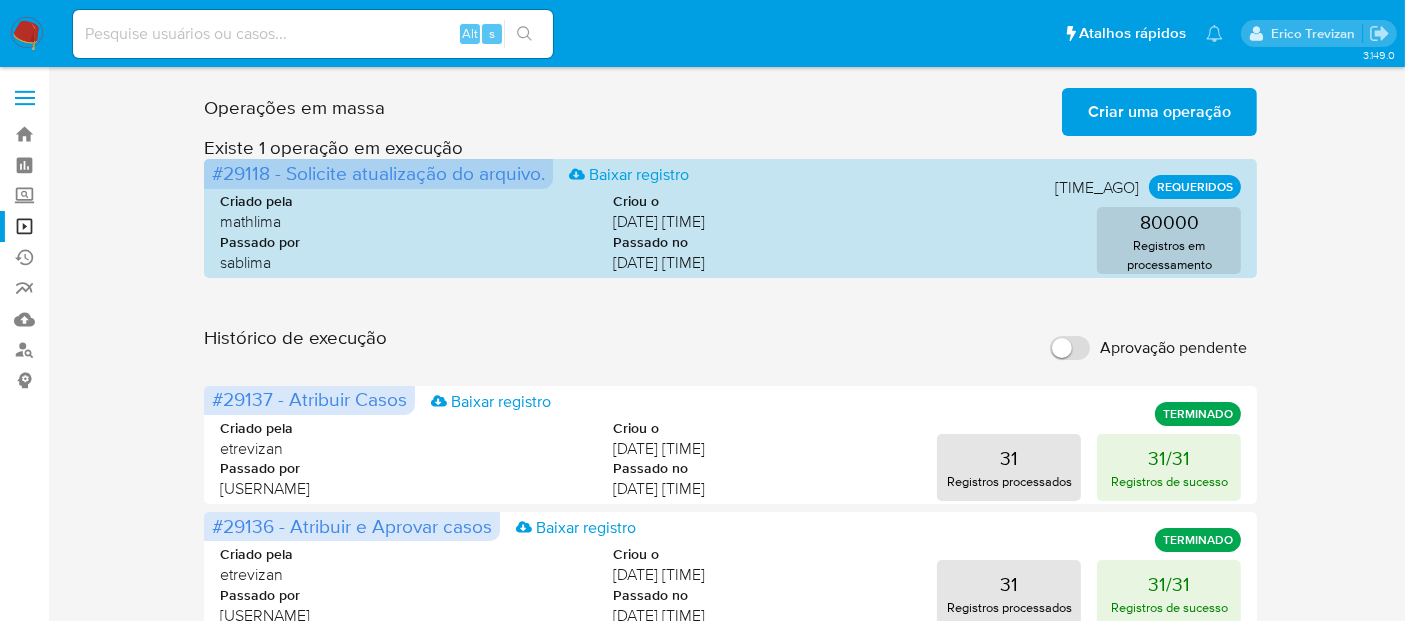 click at bounding box center [27, 34] 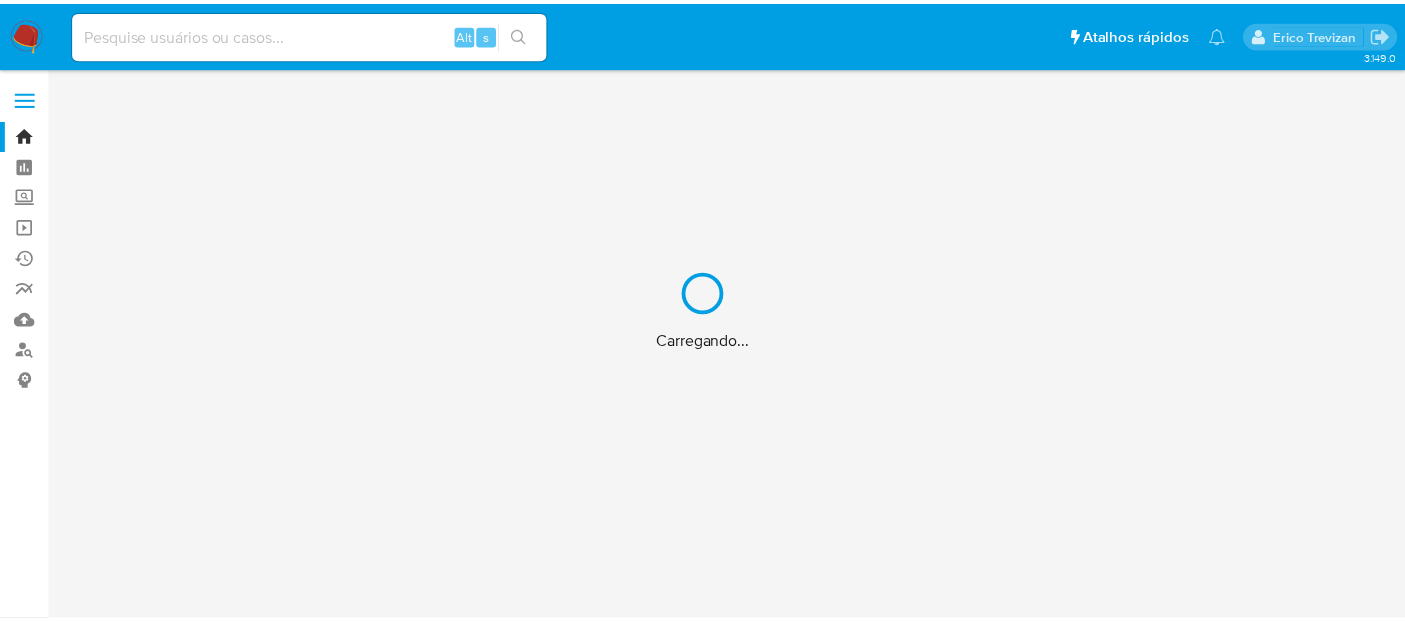 scroll, scrollTop: 0, scrollLeft: 0, axis: both 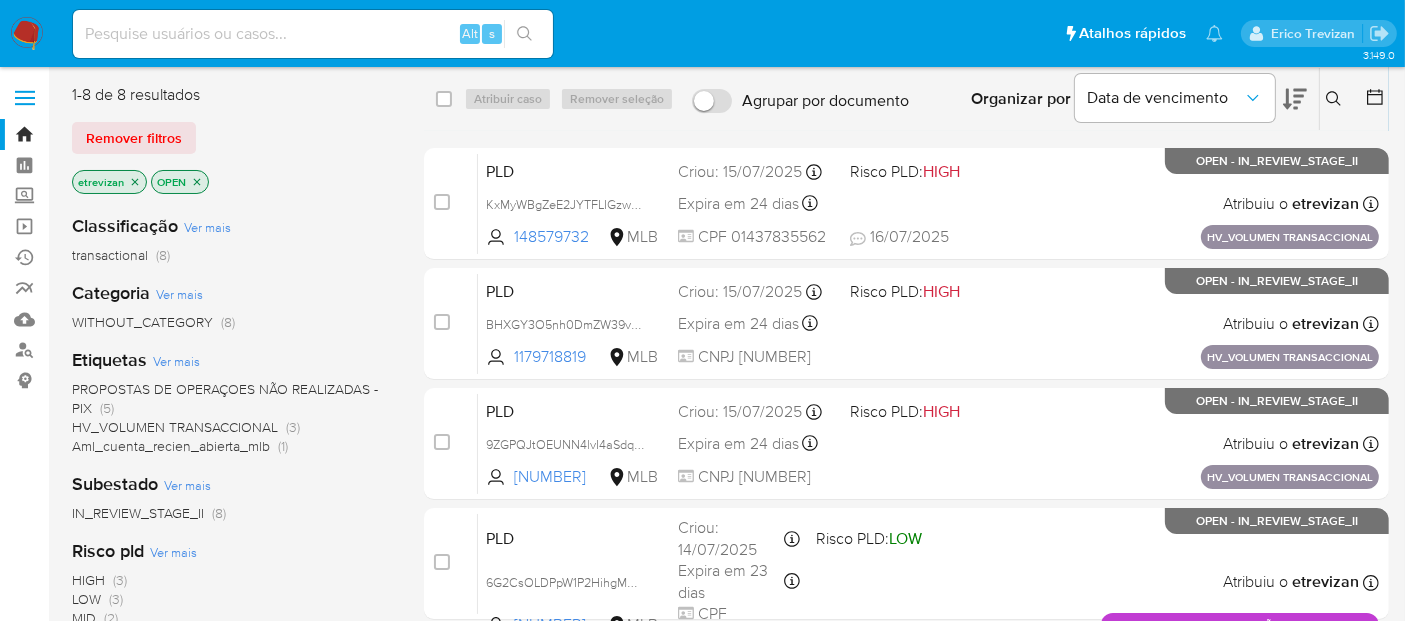 click at bounding box center (313, 34) 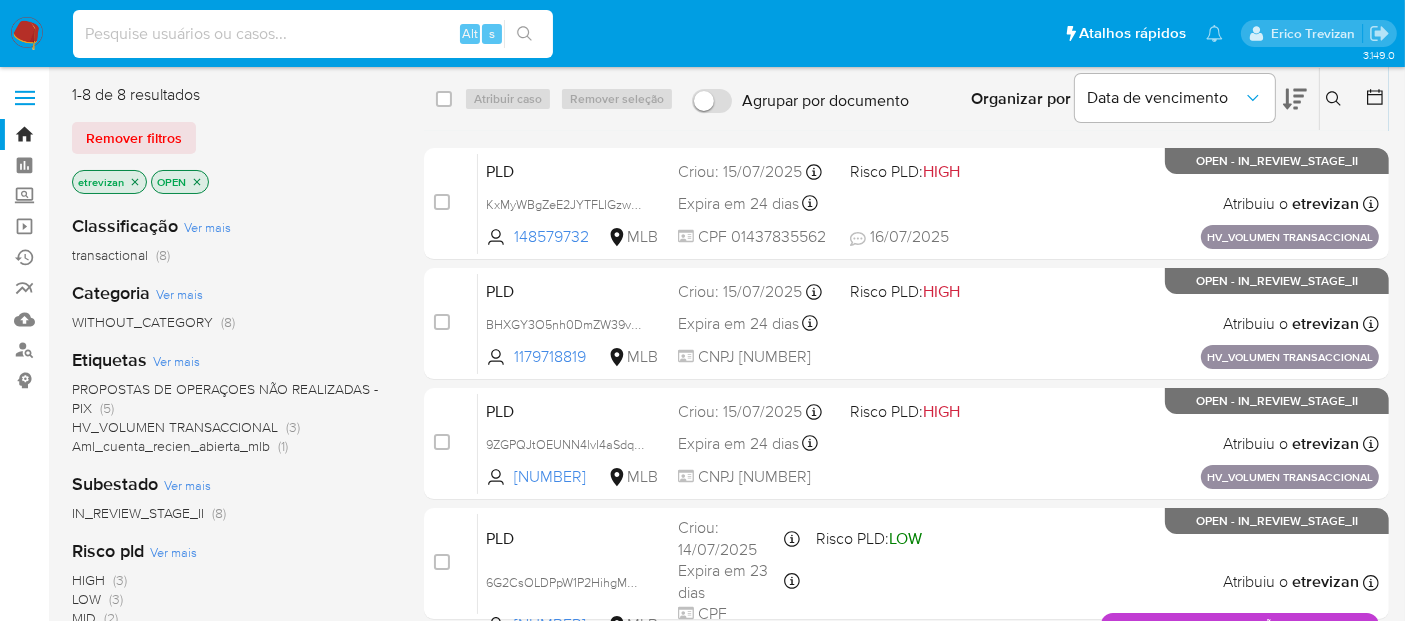 paste on "FZ4p6dKYMNnUt0ZwoGS5e7th" 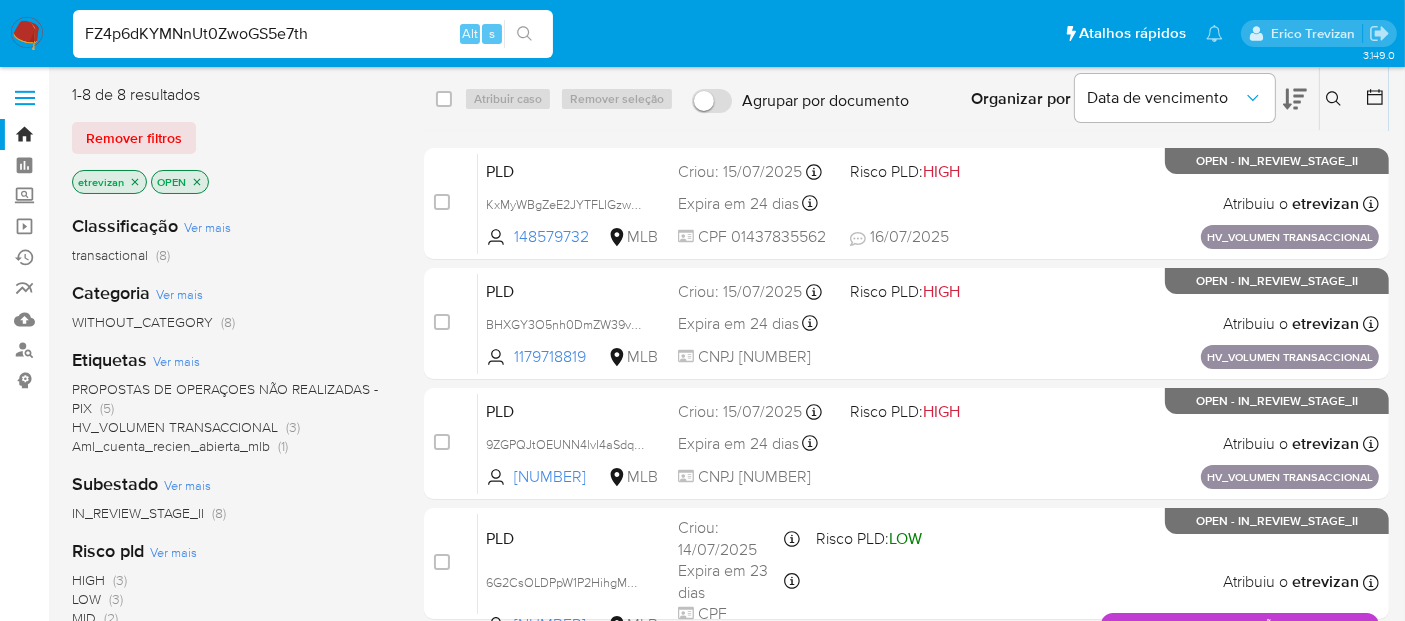 type on "FZ4p6dKYMNnUt0ZwoGS5e7th" 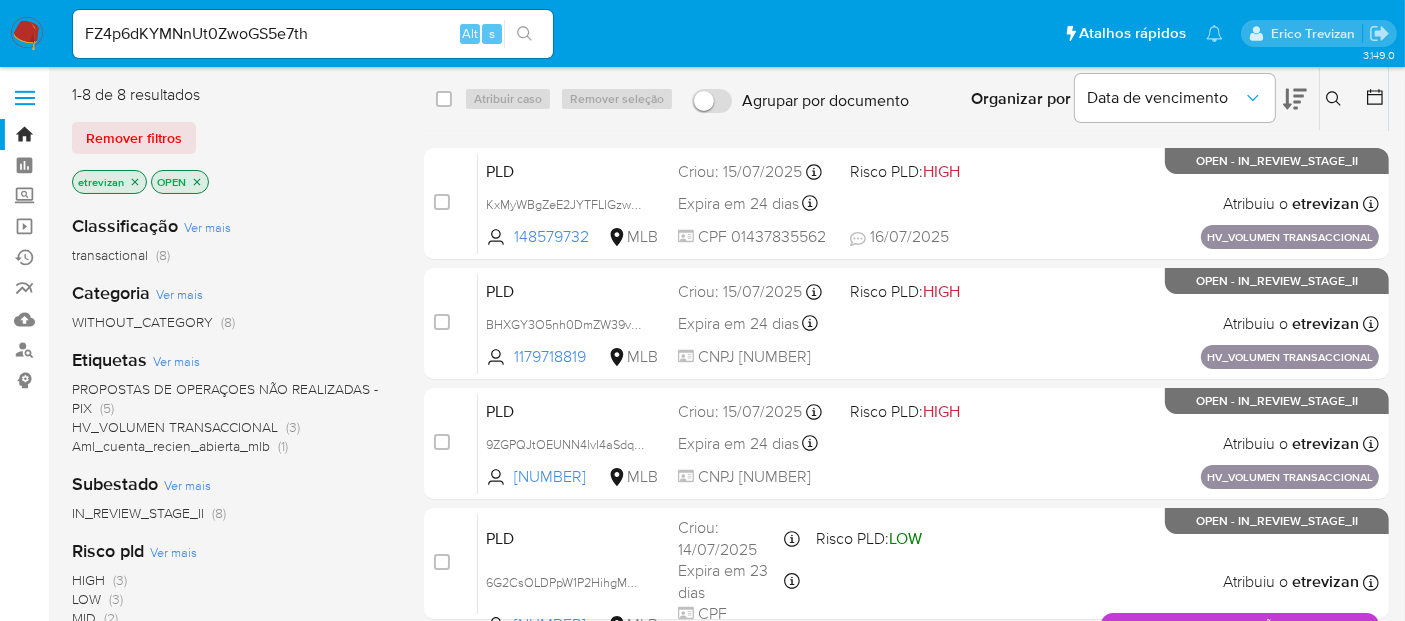click 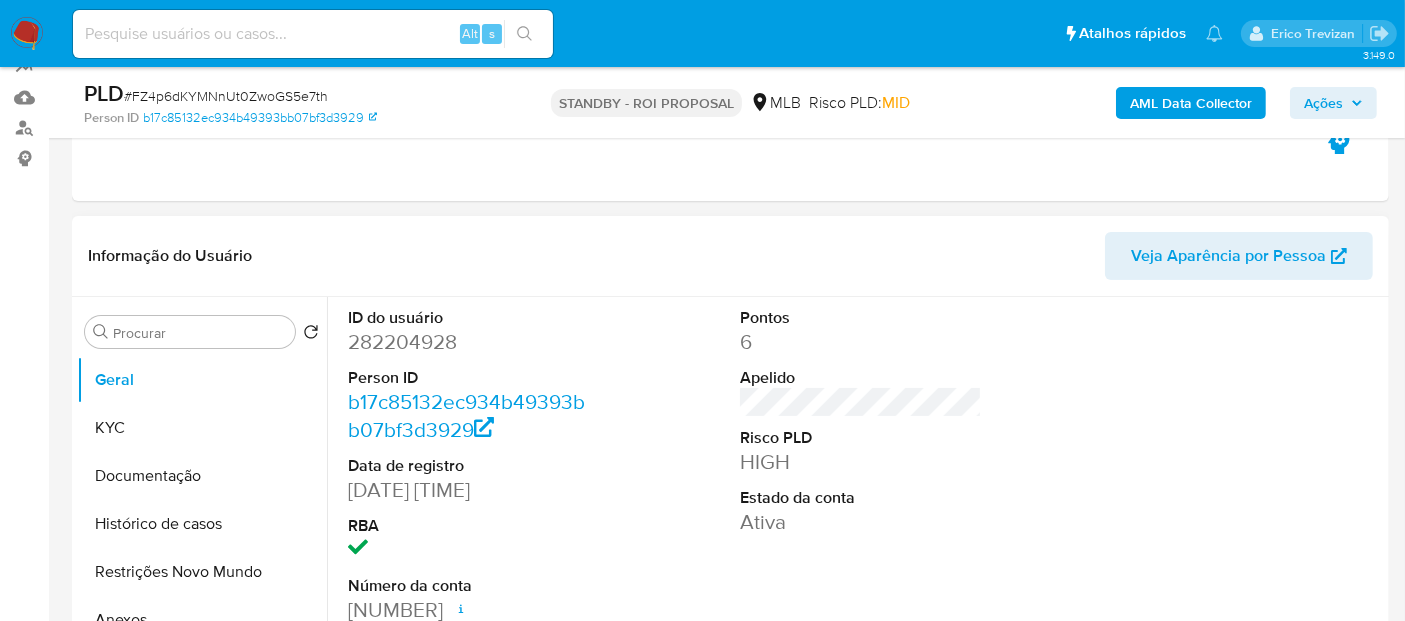 scroll, scrollTop: 333, scrollLeft: 0, axis: vertical 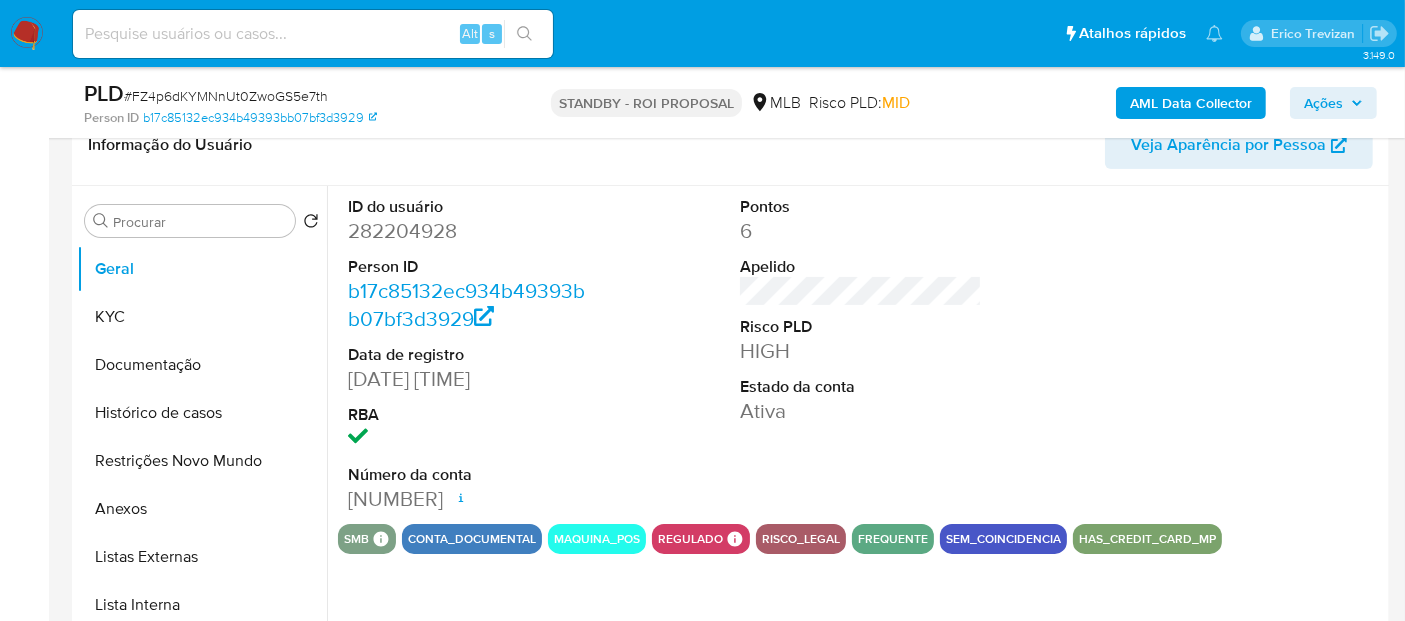 select on "10" 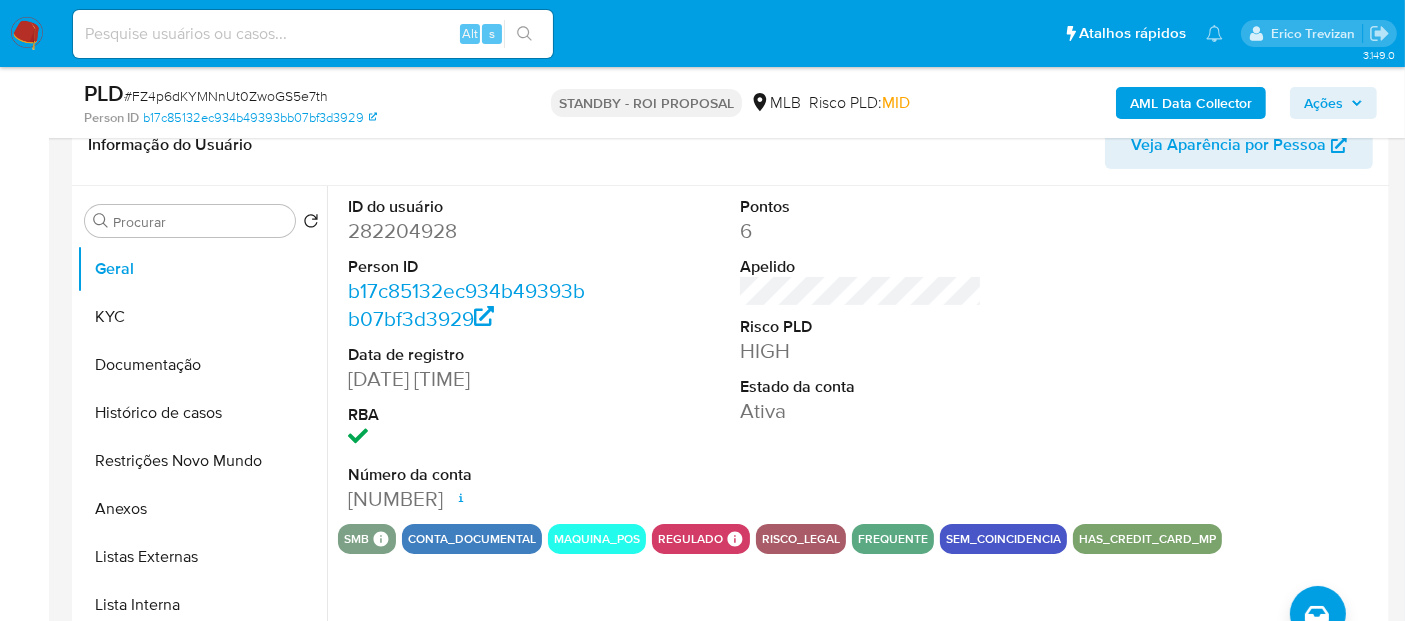 scroll, scrollTop: 0, scrollLeft: 0, axis: both 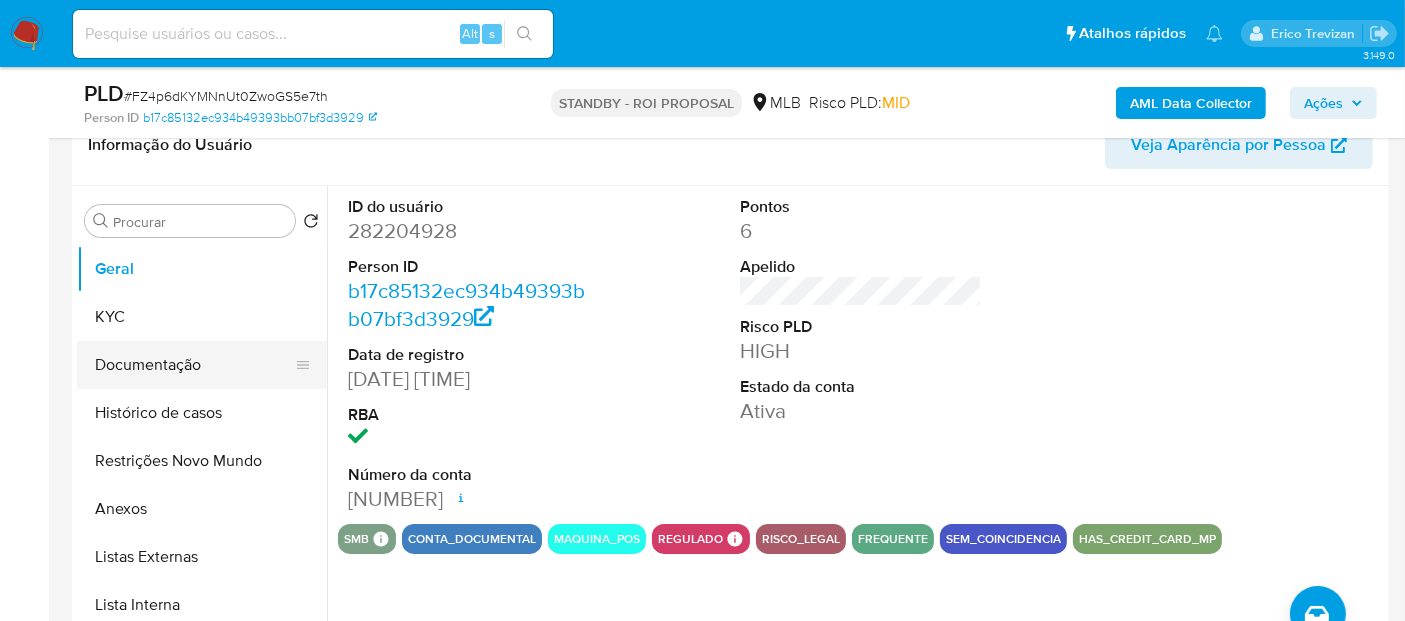 click on "Documentação" at bounding box center (194, 365) 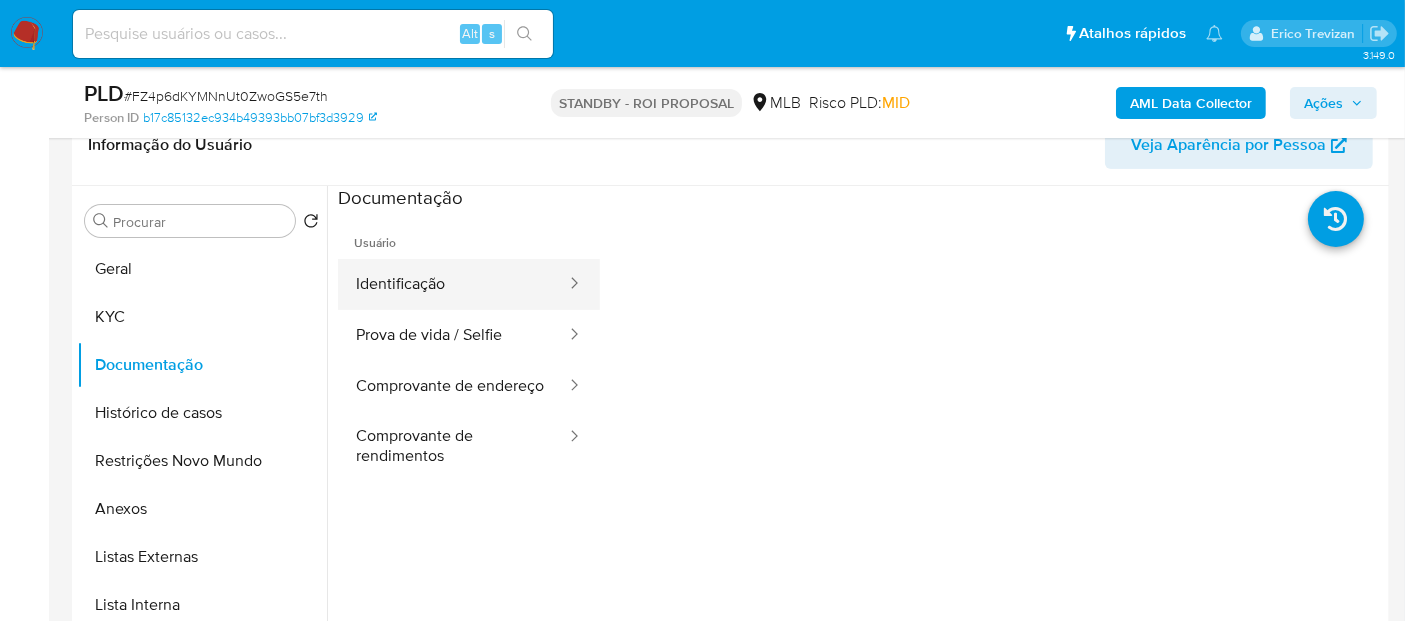 click on "Identificação" at bounding box center [453, 284] 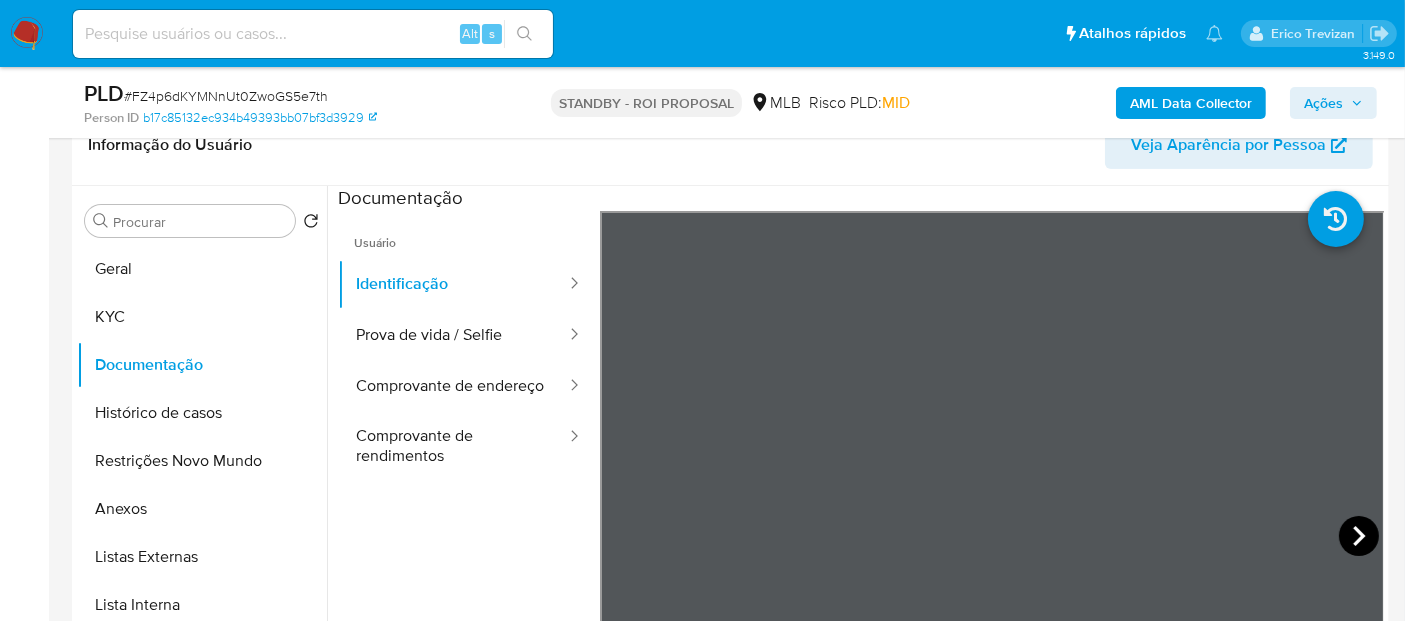 click 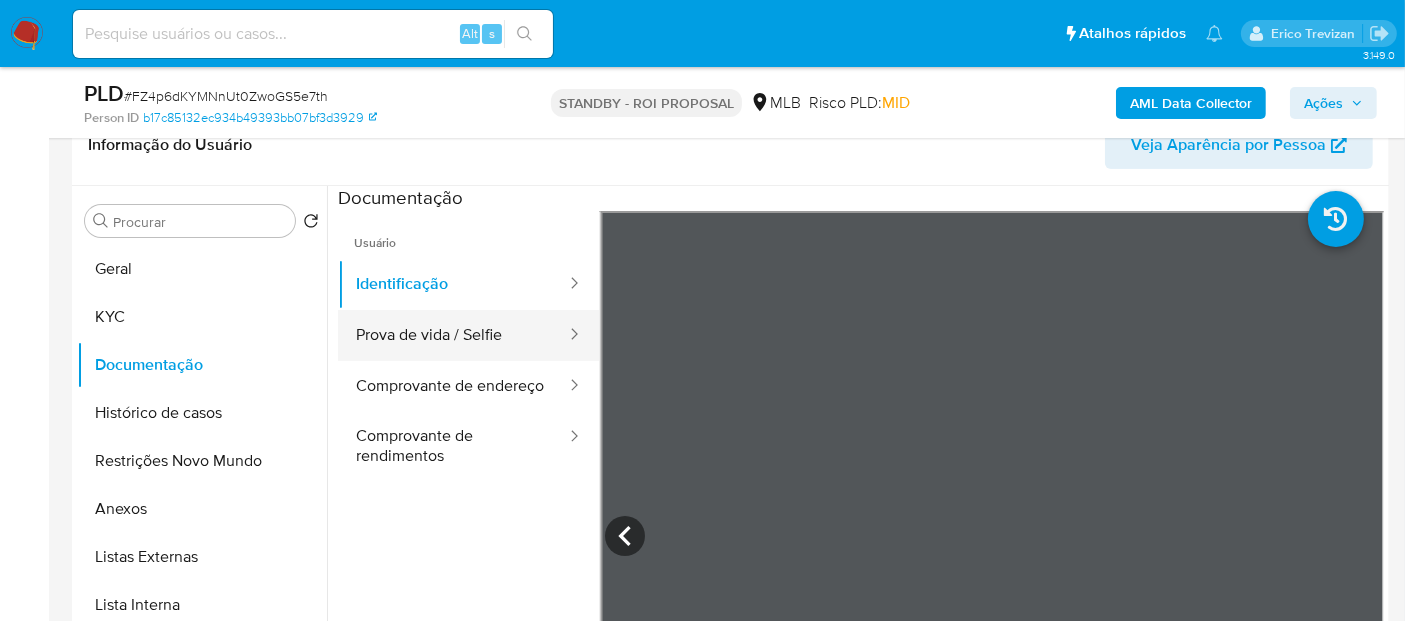 click on "Prova de vida / Selfie" at bounding box center (453, 335) 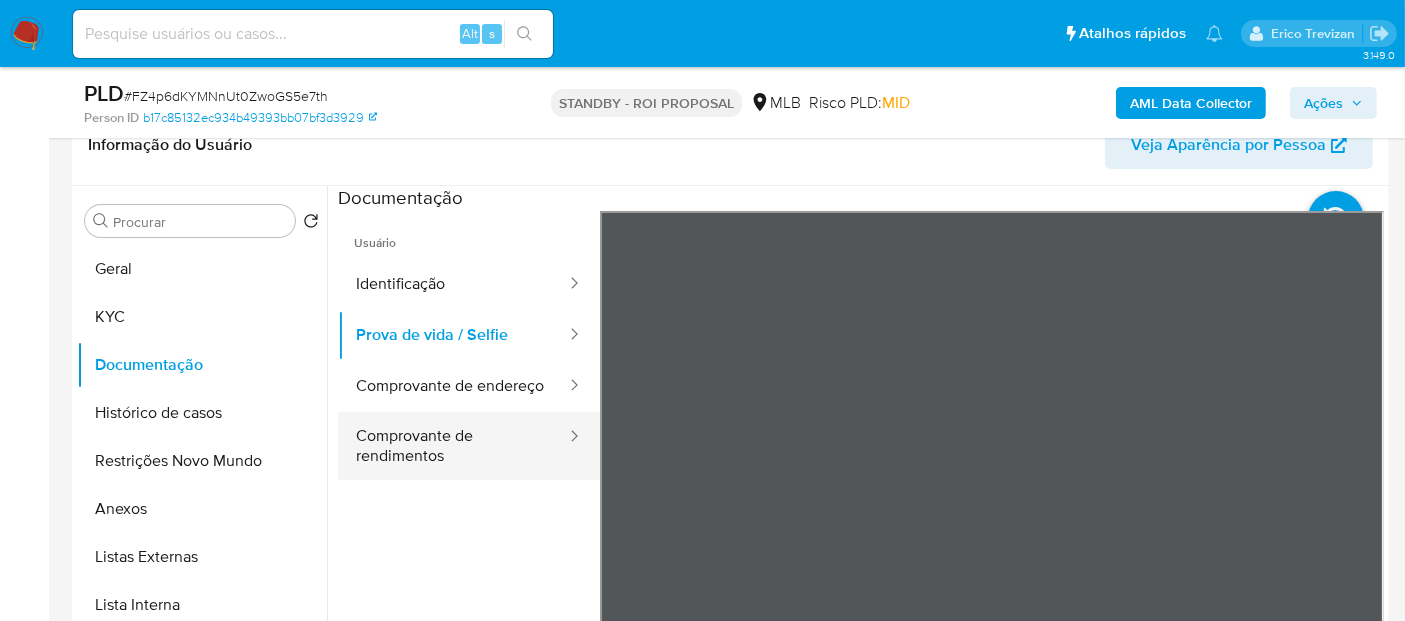click on "Comprovante de rendimentos" at bounding box center (453, 446) 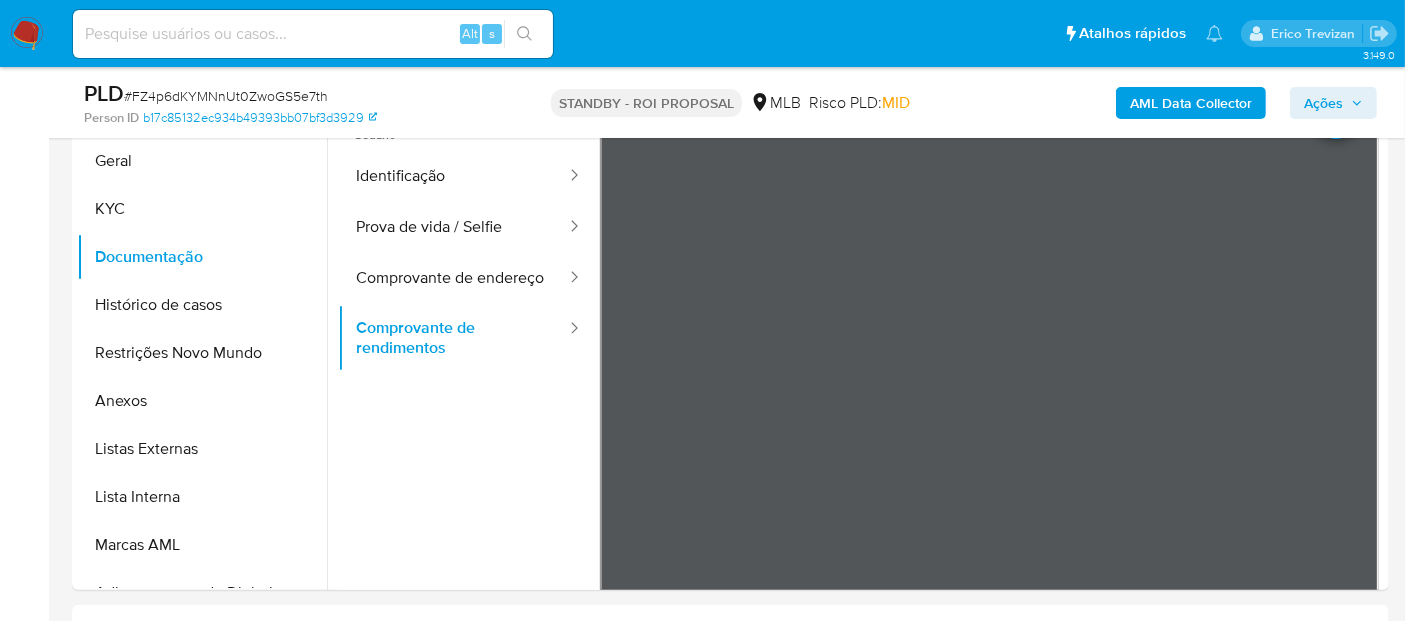 scroll, scrollTop: 450, scrollLeft: 0, axis: vertical 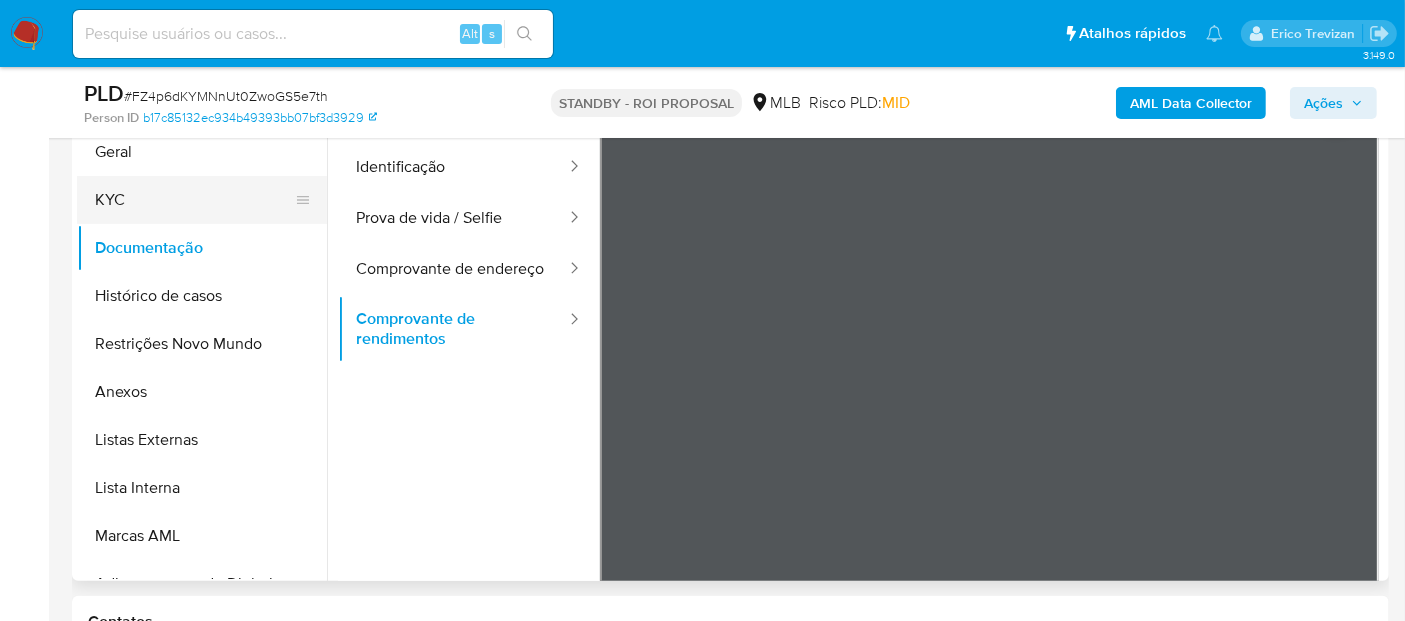 click on "KYC" at bounding box center [194, 200] 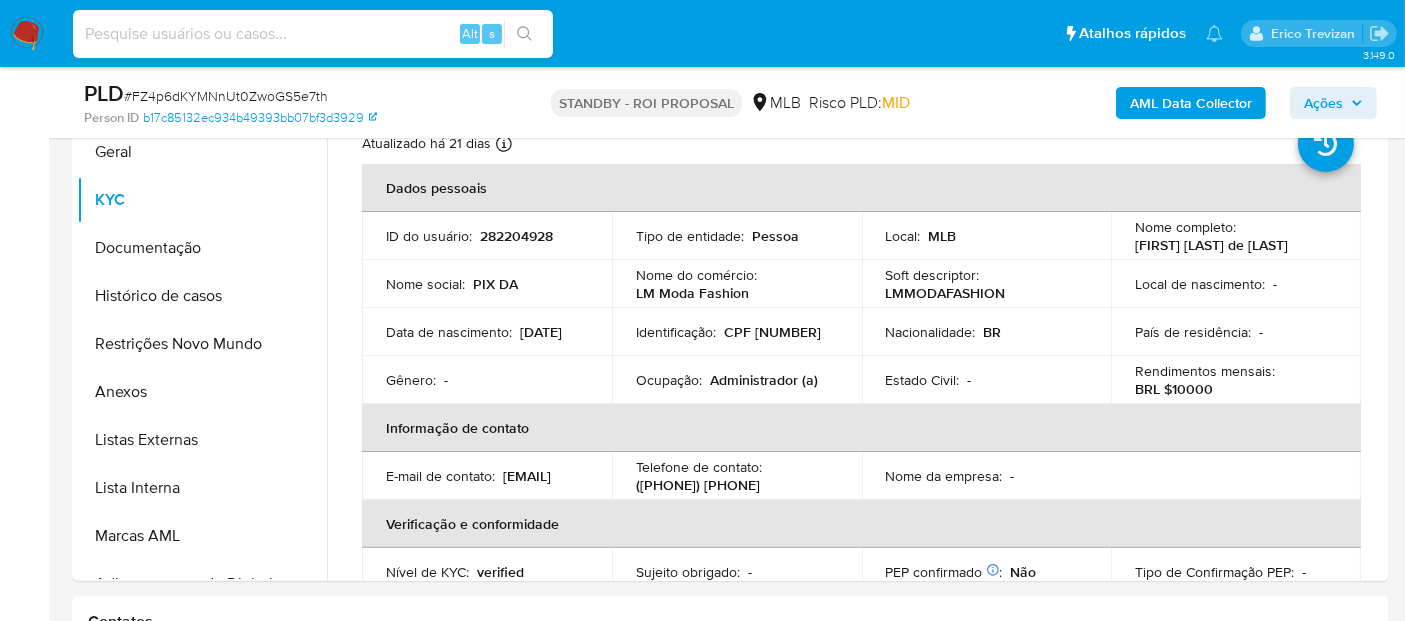 click at bounding box center [313, 34] 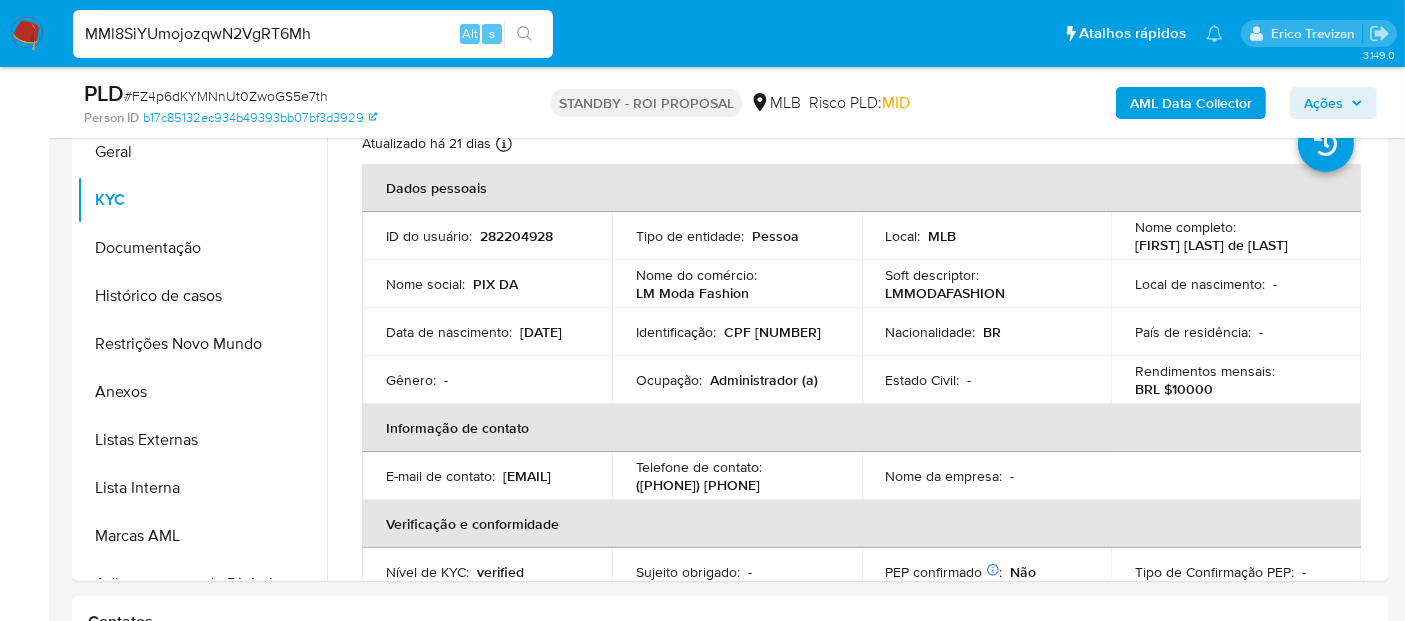 type on "MMl8SiYUmojozqwN2VgRT6Mh" 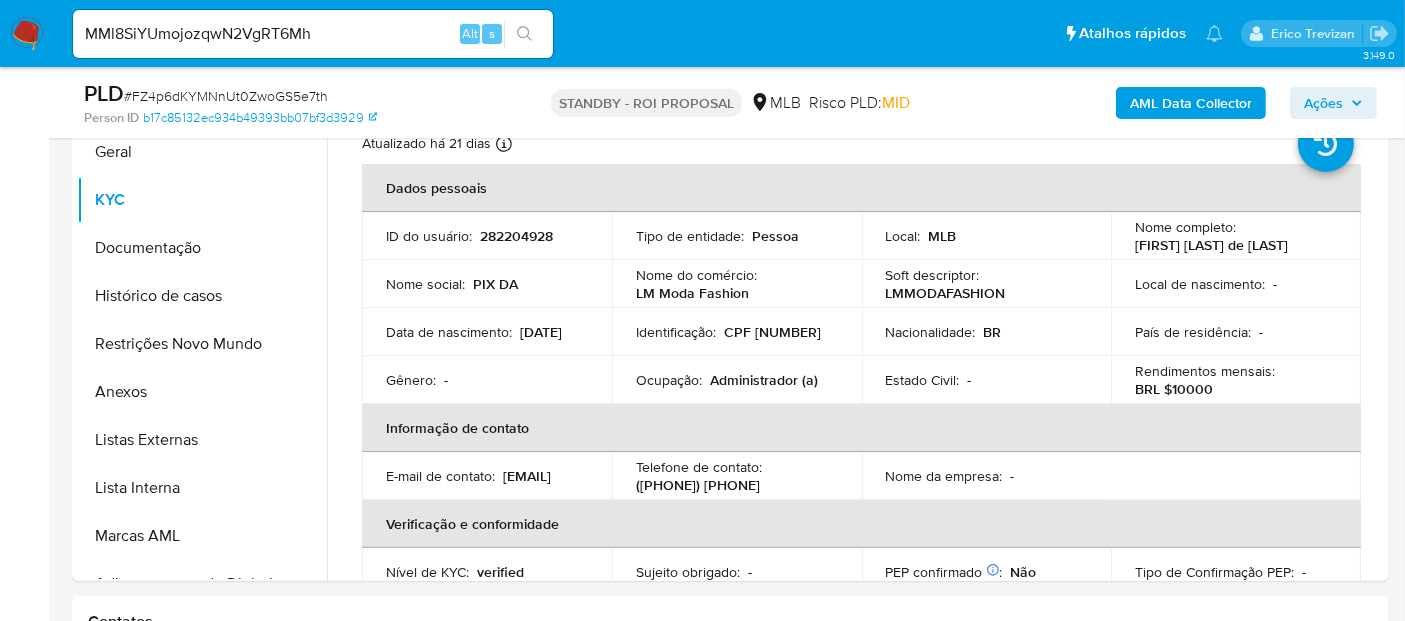 click 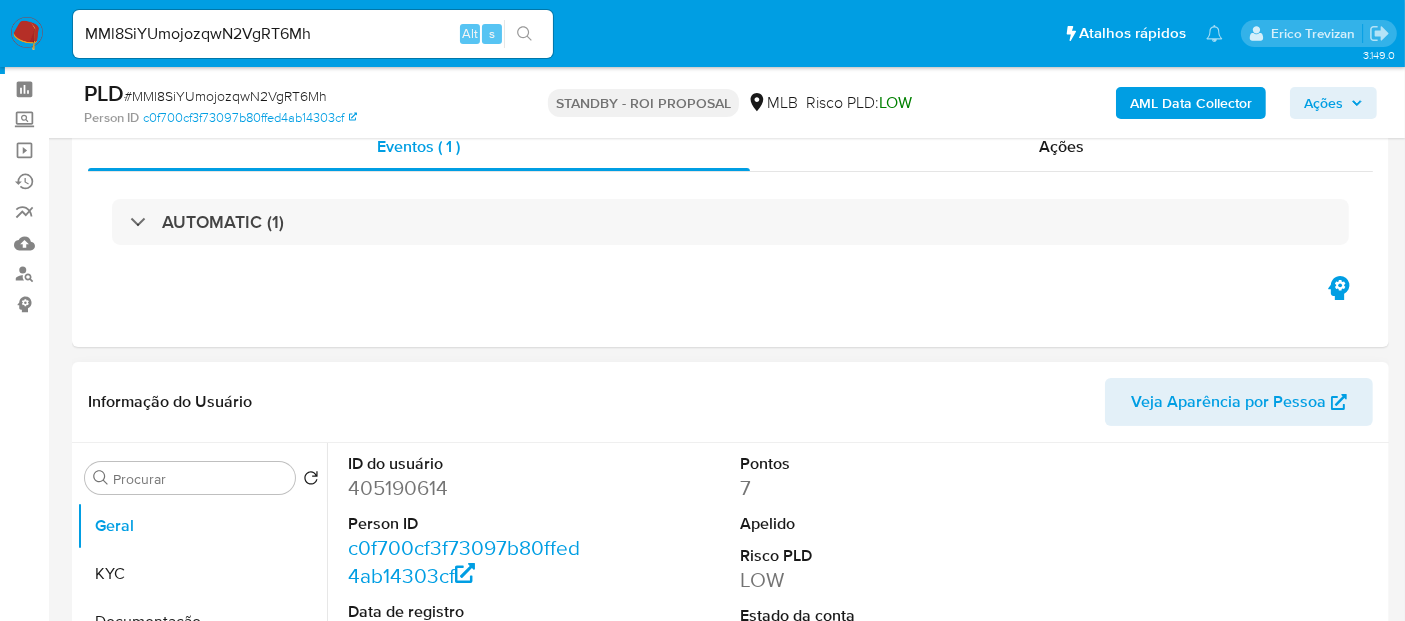 scroll, scrollTop: 111, scrollLeft: 0, axis: vertical 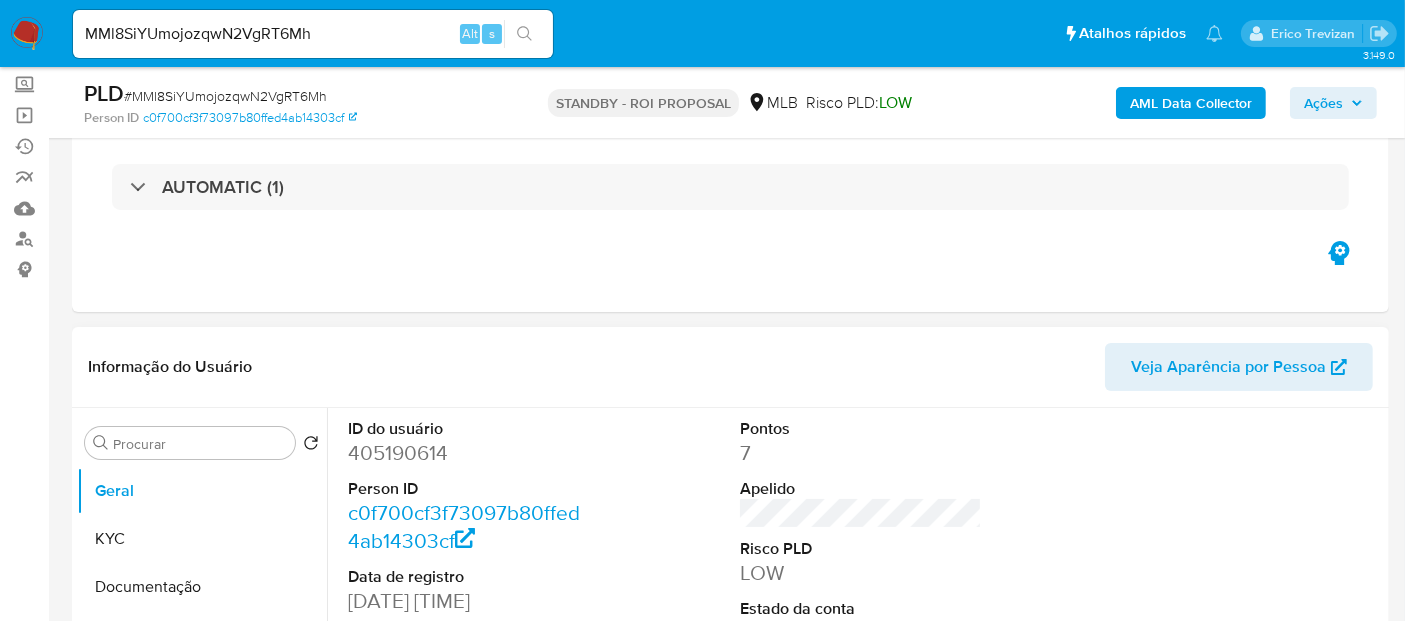 select on "10" 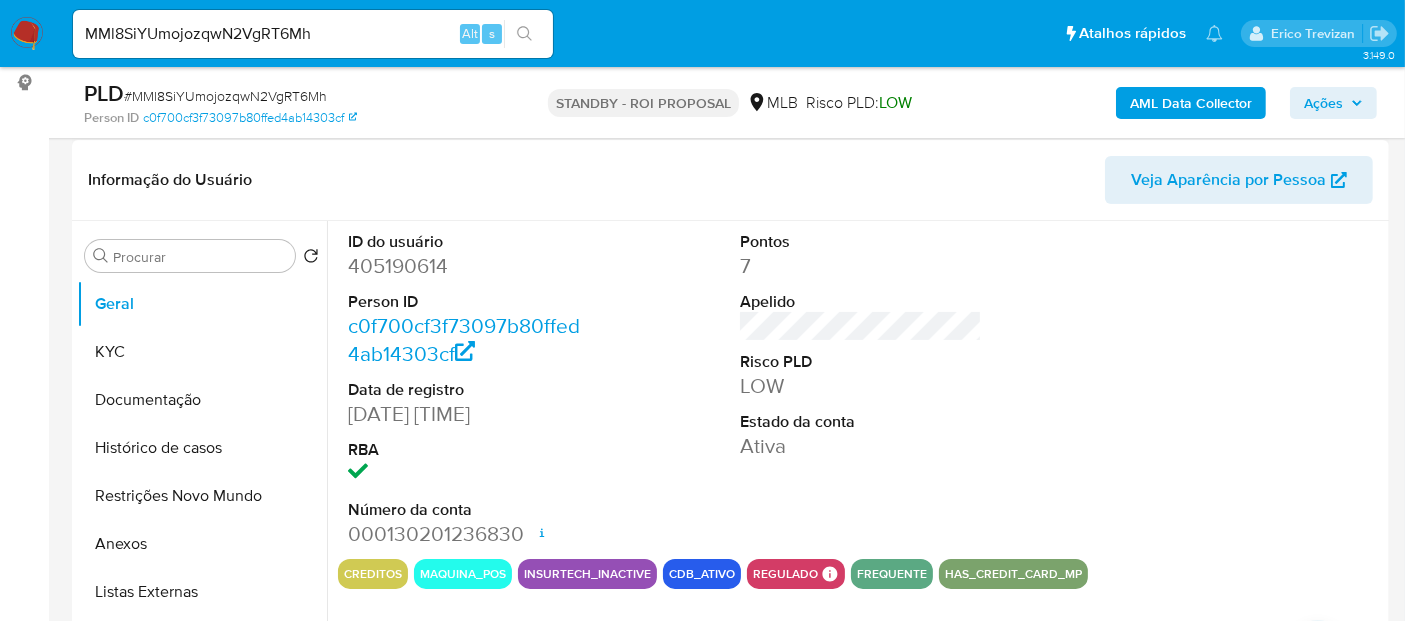 scroll, scrollTop: 333, scrollLeft: 0, axis: vertical 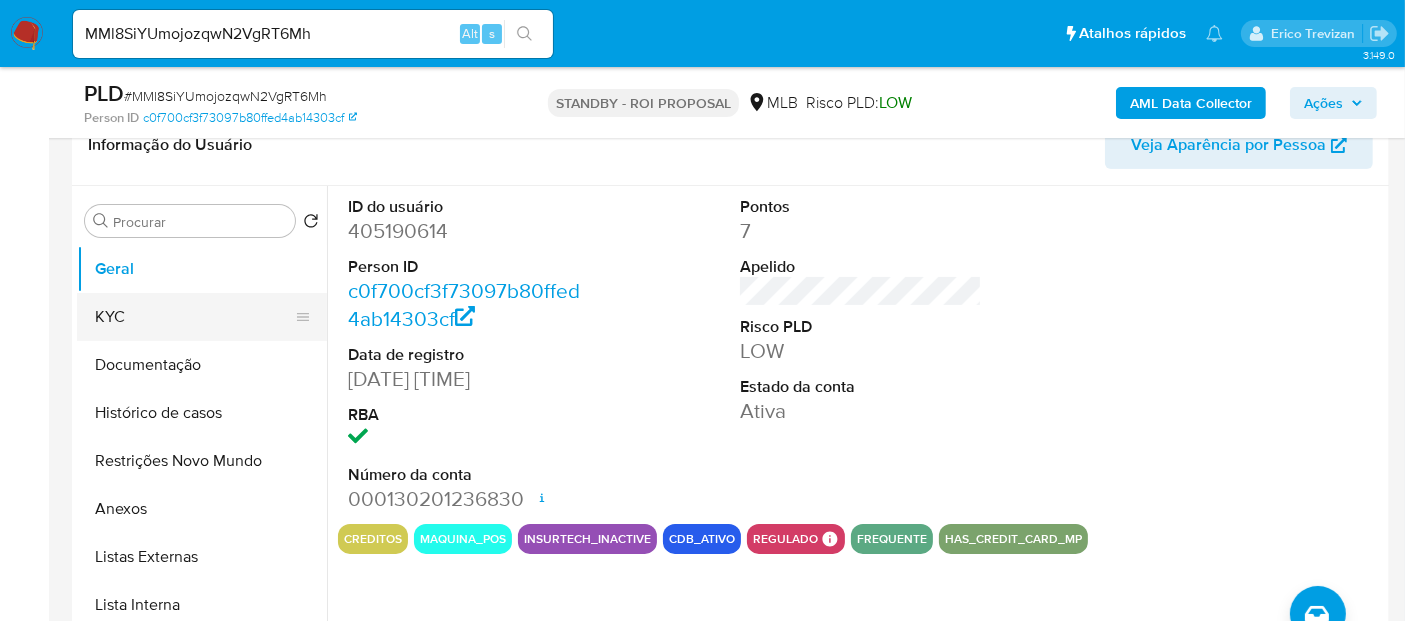 click on "KYC" at bounding box center (194, 317) 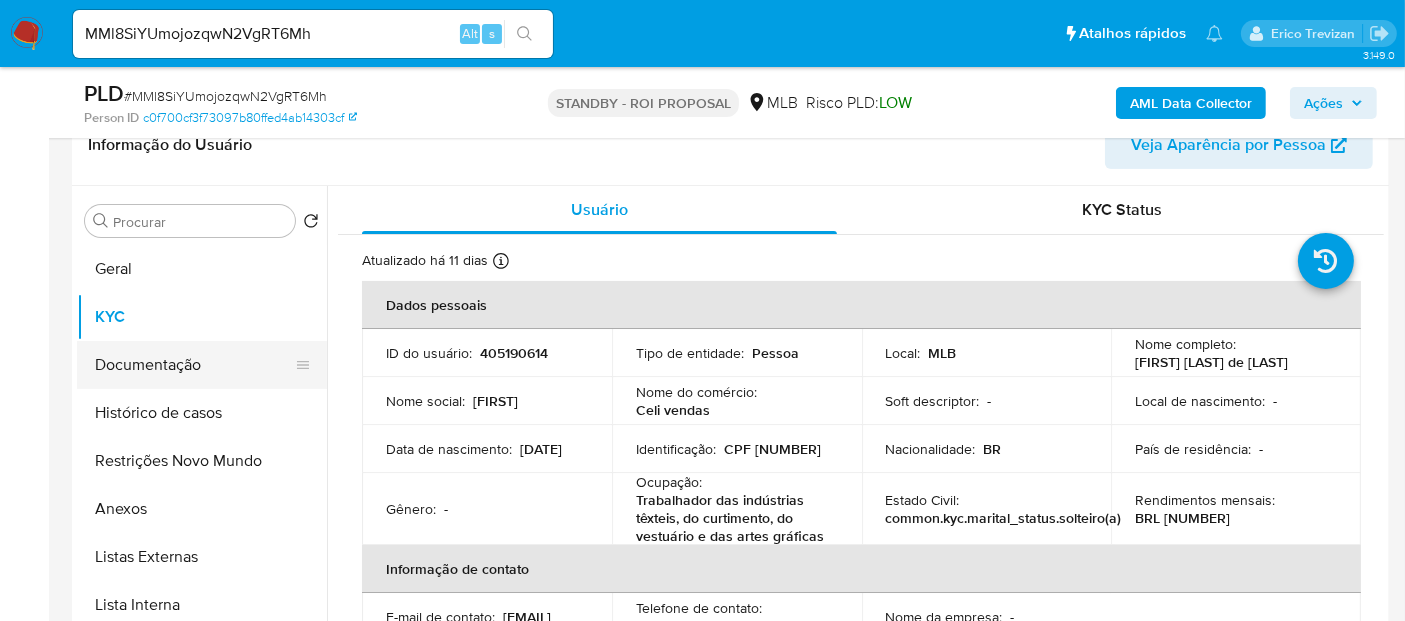 click on "Documentação" at bounding box center [194, 365] 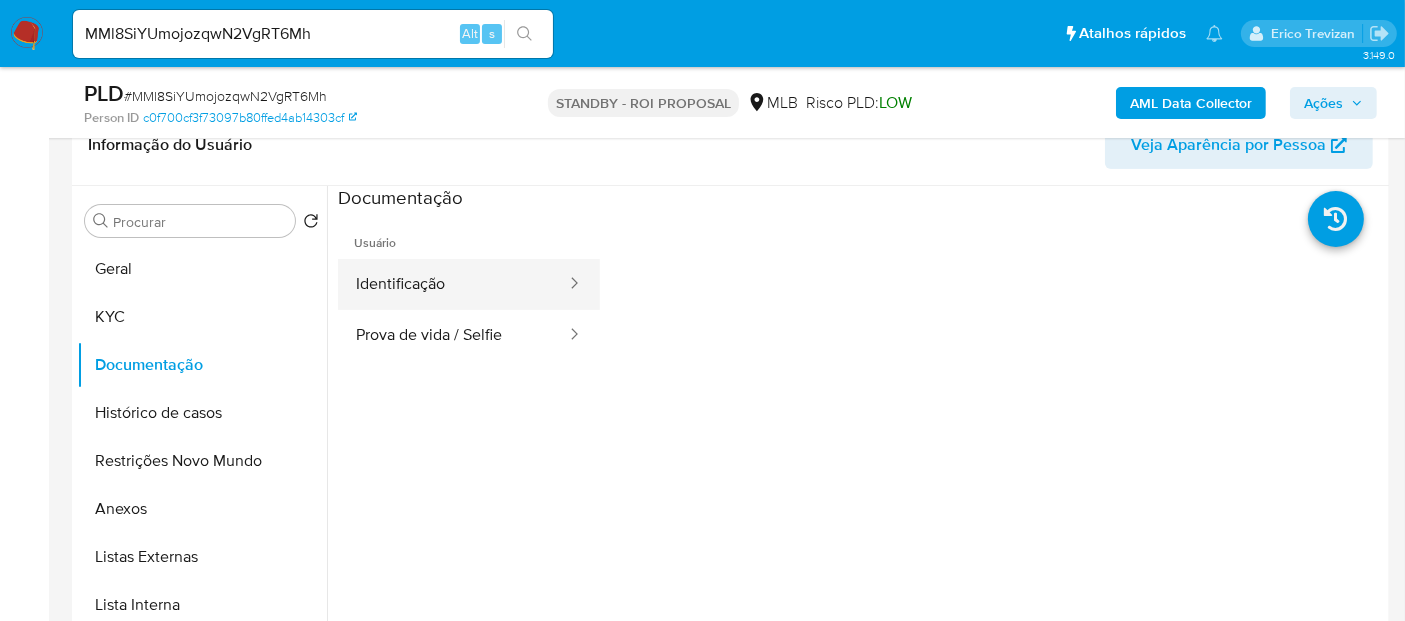 click on "Identificação" at bounding box center (453, 284) 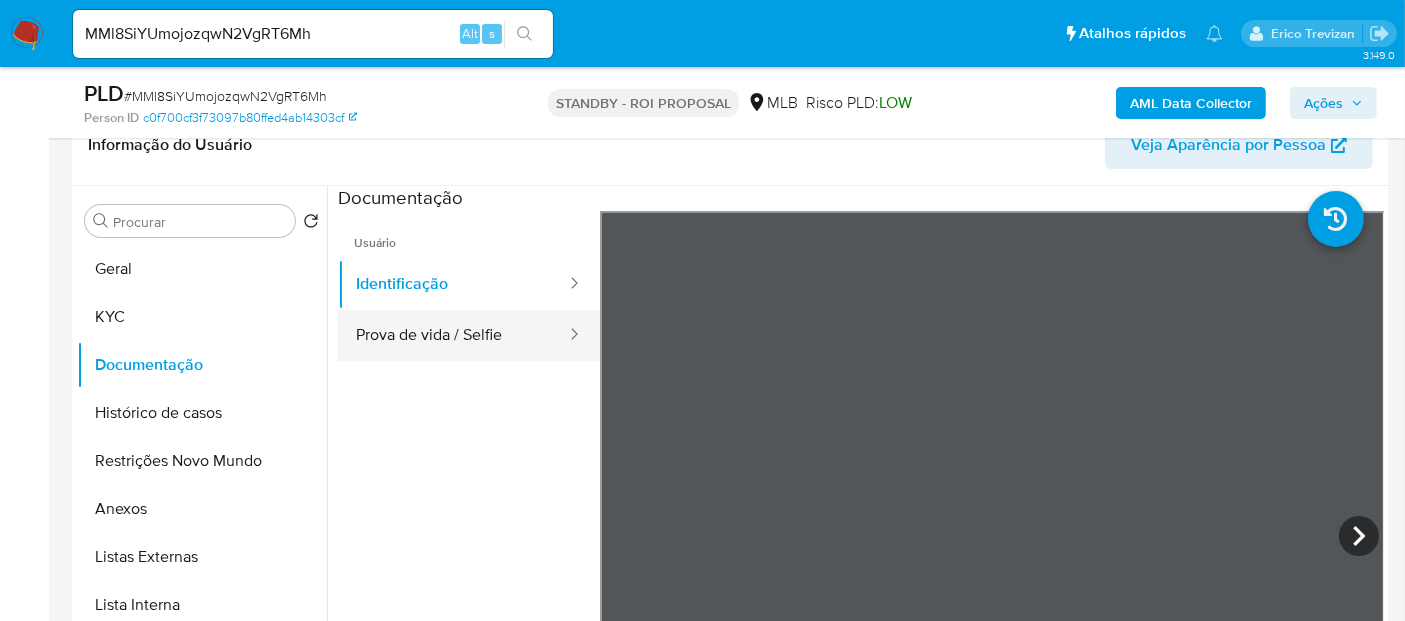 drag, startPoint x: 431, startPoint y: 329, endPoint x: 577, endPoint y: 335, distance: 146.12323 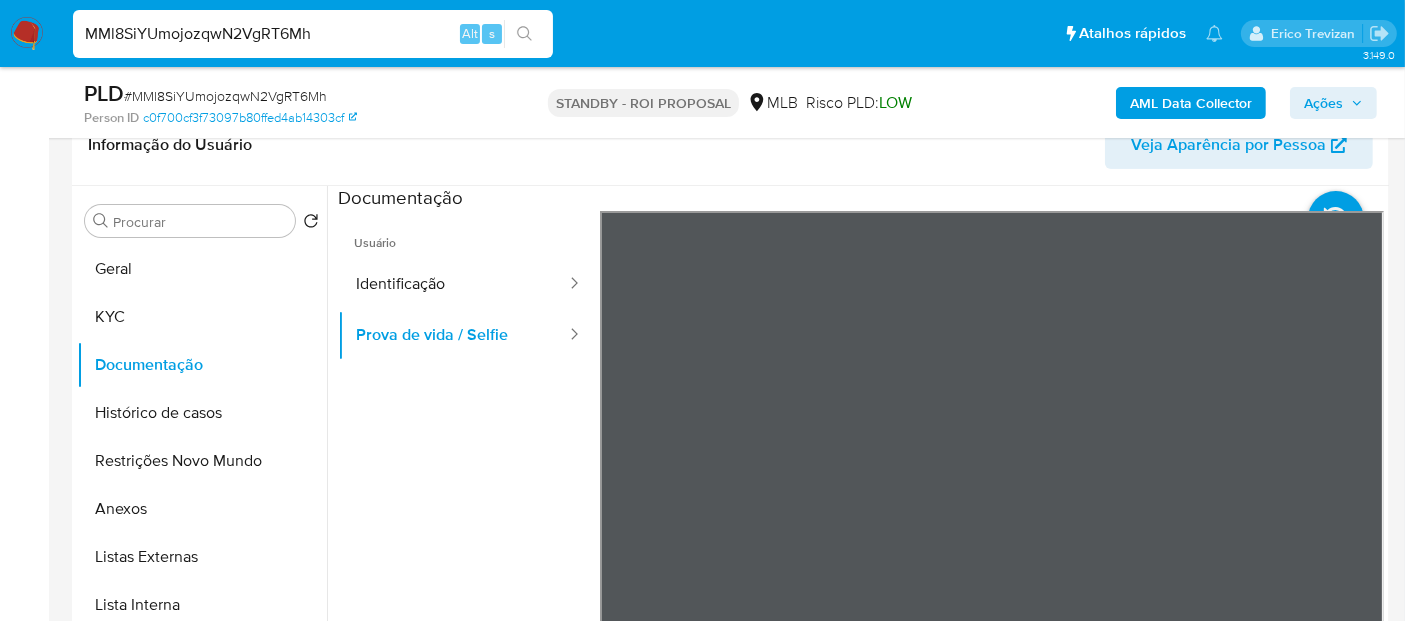 drag, startPoint x: 333, startPoint y: 28, endPoint x: 0, endPoint y: 74, distance: 336.16217 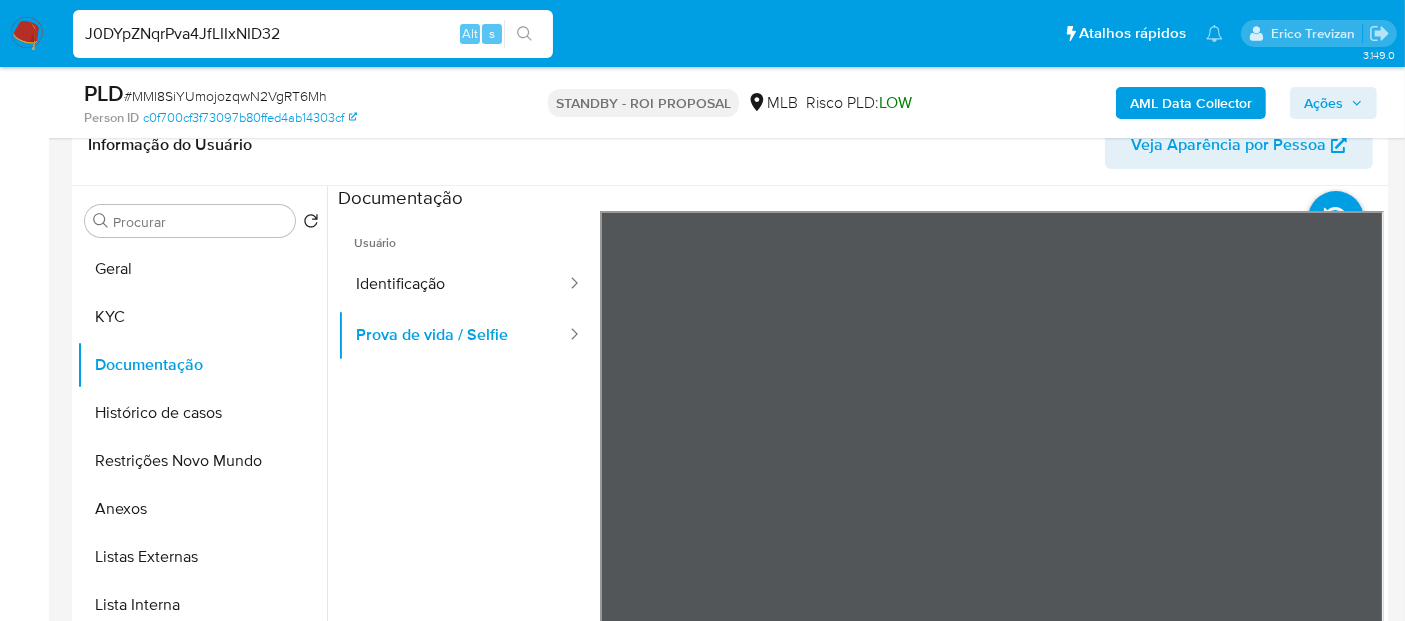 type on "J0DYpZNqrPva4JfLIIxNID32" 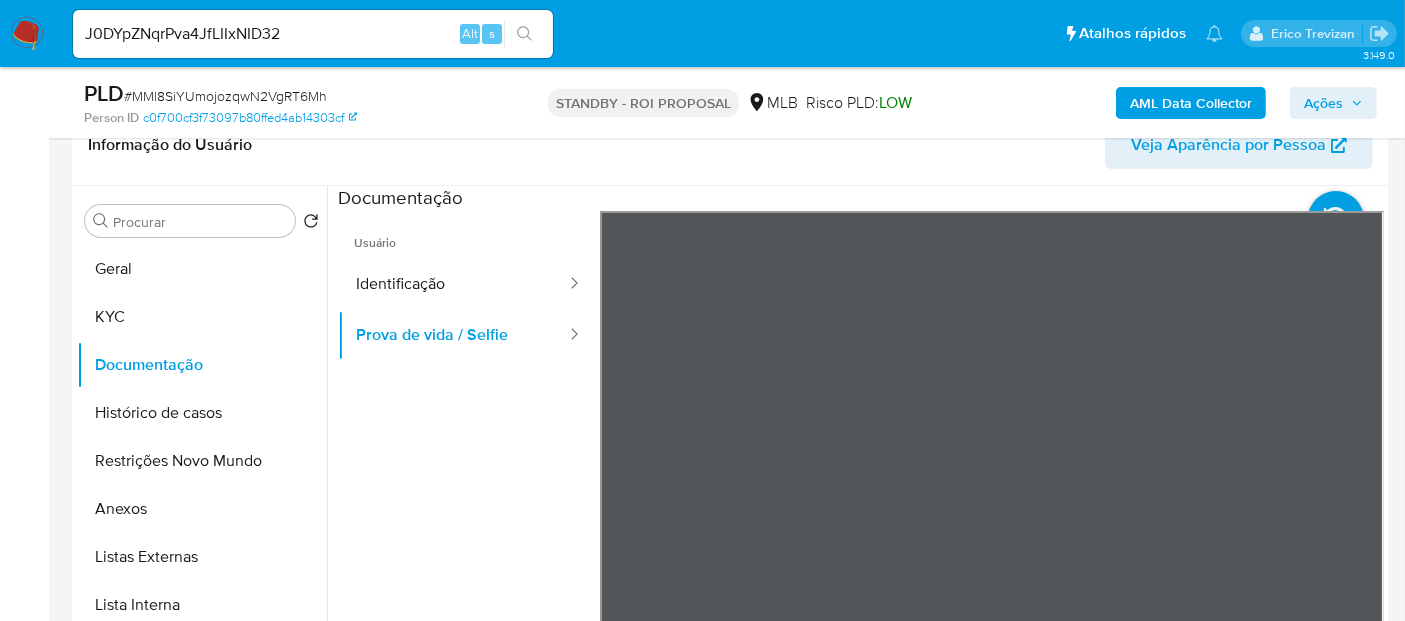 click 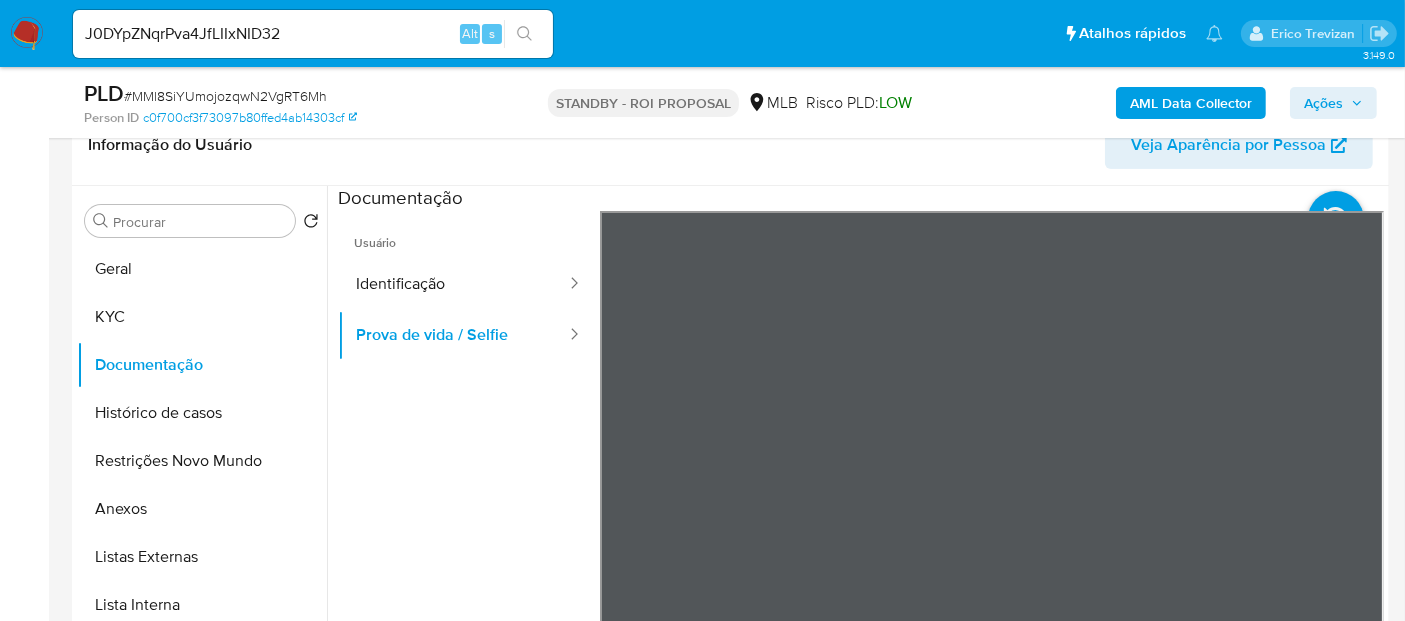 scroll, scrollTop: 0, scrollLeft: 0, axis: both 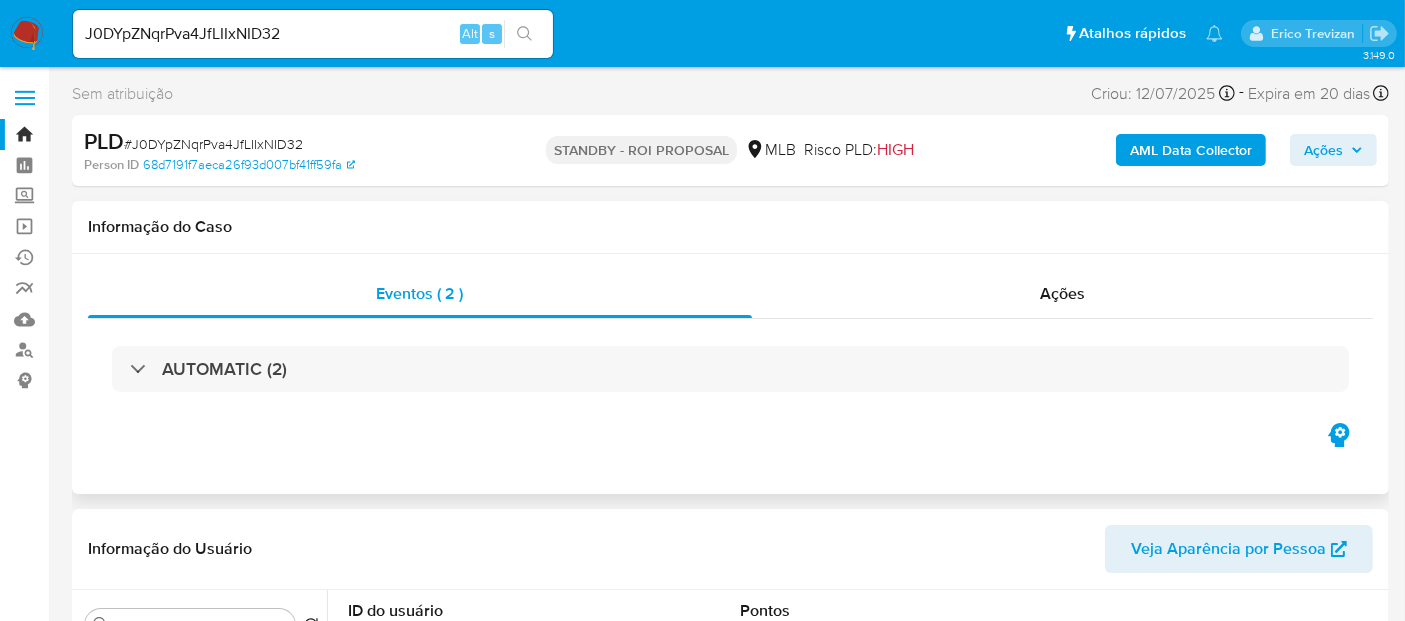 select on "10" 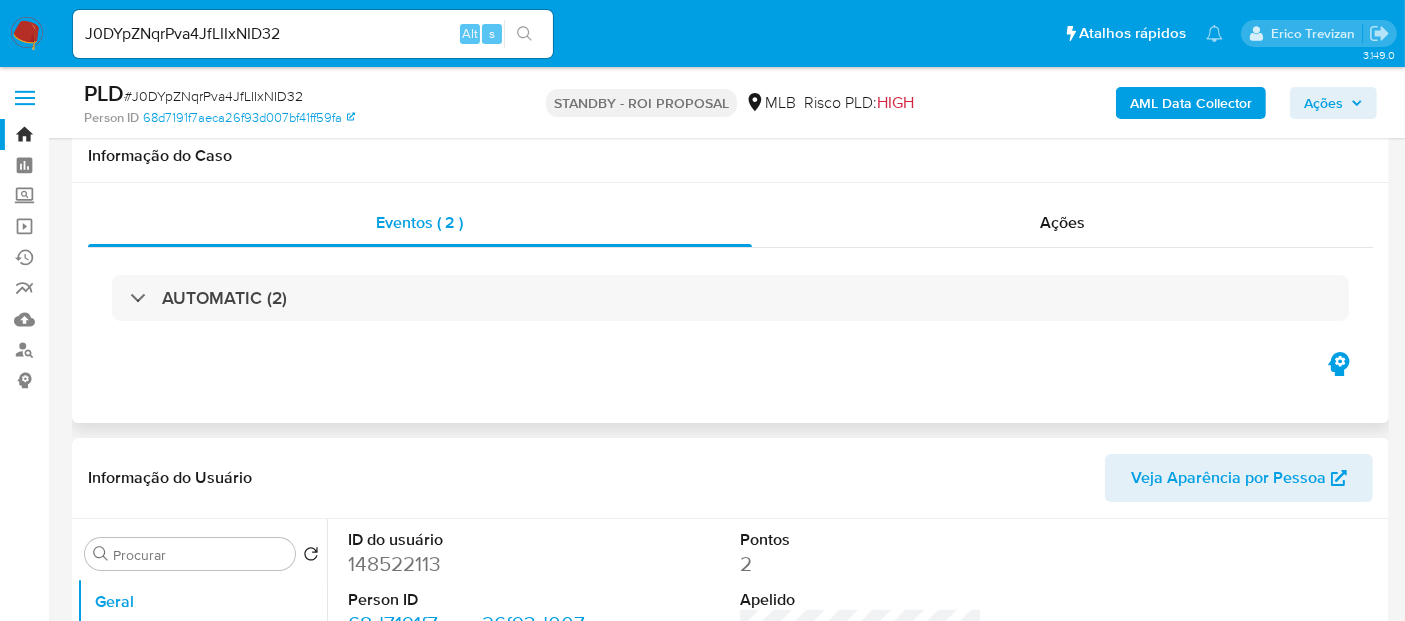scroll, scrollTop: 333, scrollLeft: 0, axis: vertical 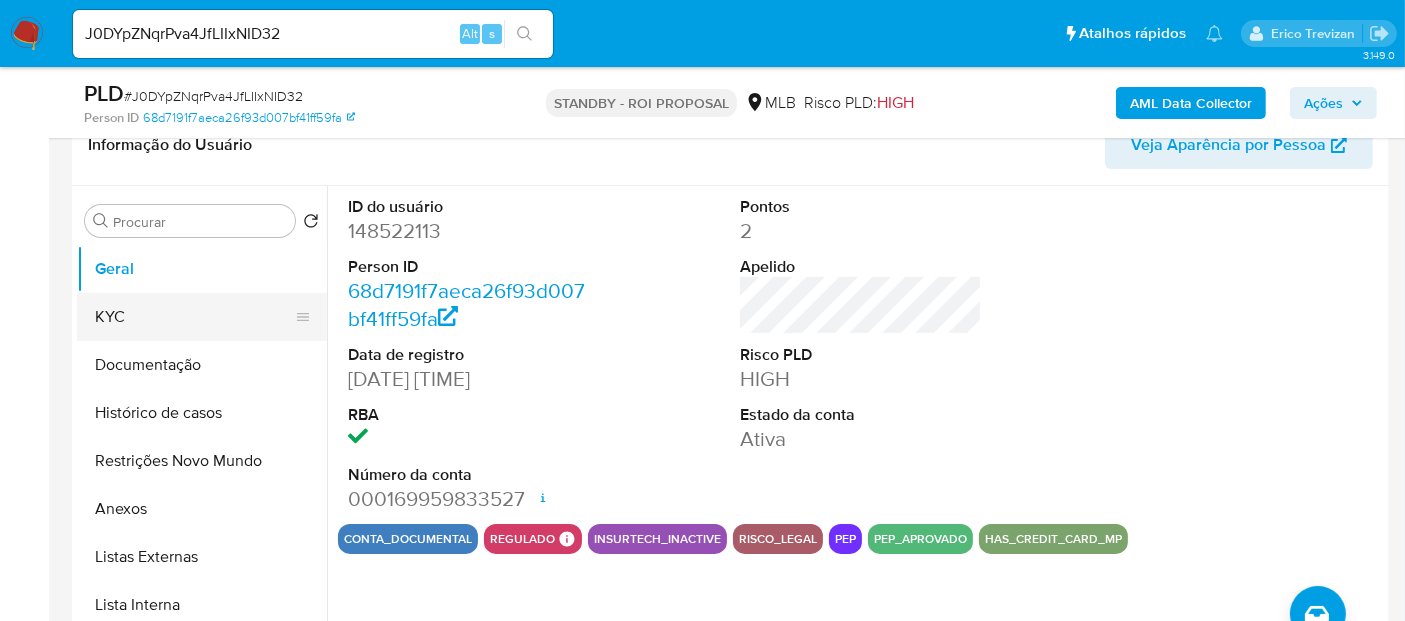 click on "KYC" at bounding box center [194, 317] 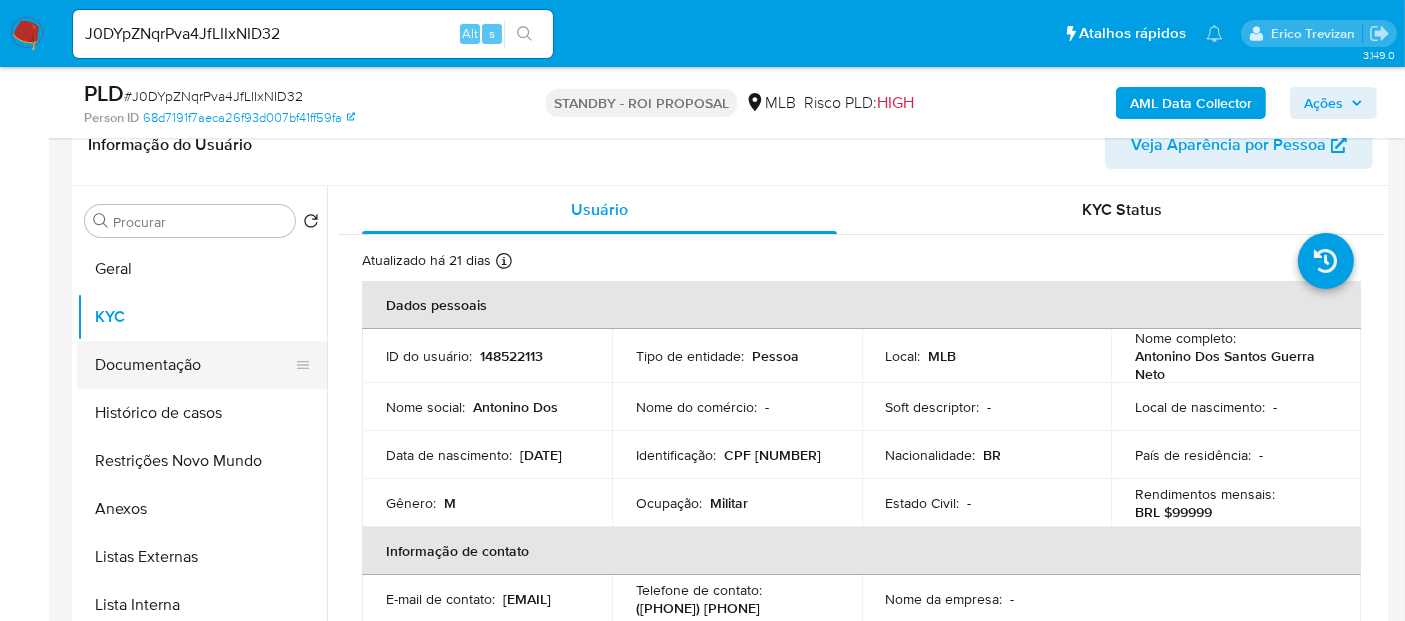 click on "Documentação" at bounding box center (194, 365) 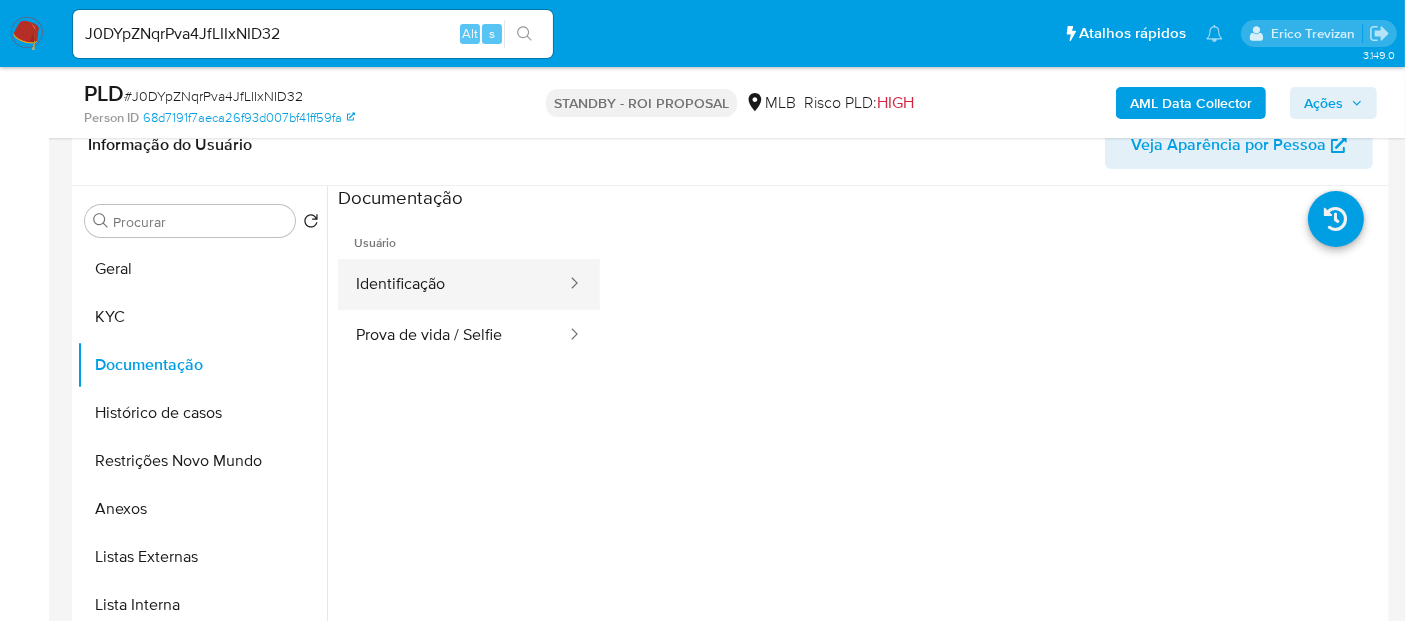 click on "Identificação" at bounding box center (453, 284) 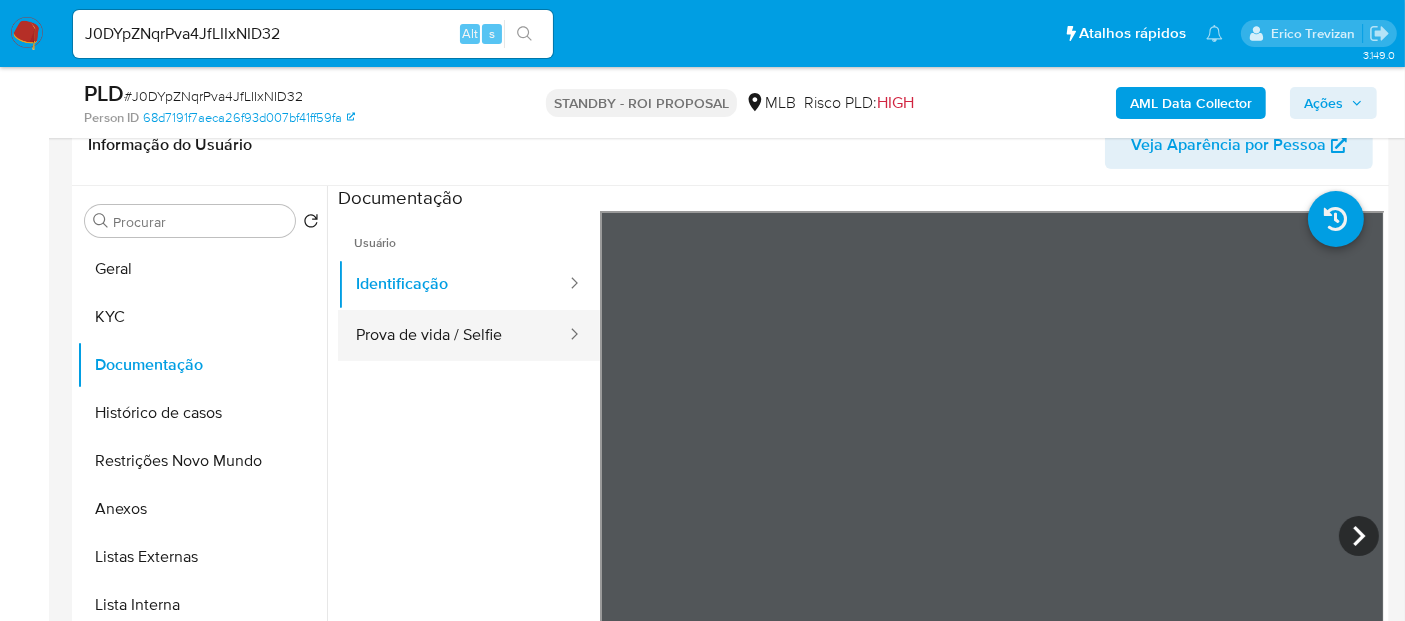 click on "Prova de vida / Selfie" at bounding box center [453, 335] 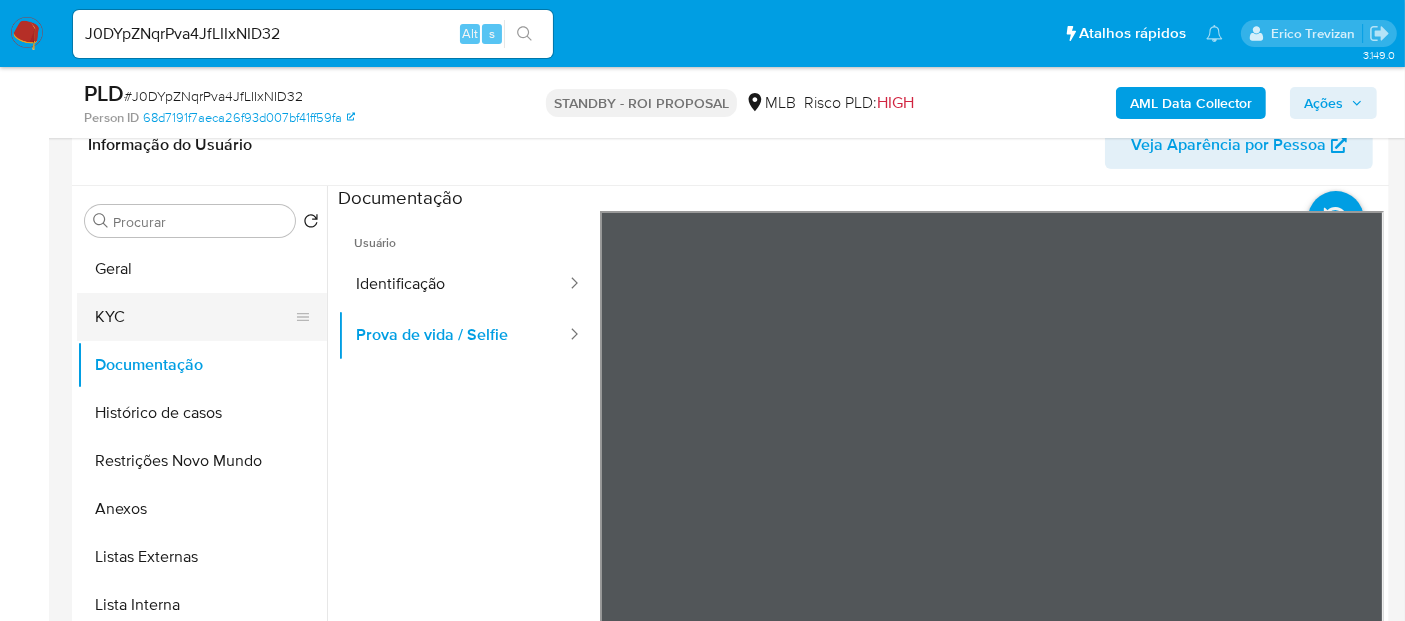 click on "KYC" at bounding box center (194, 317) 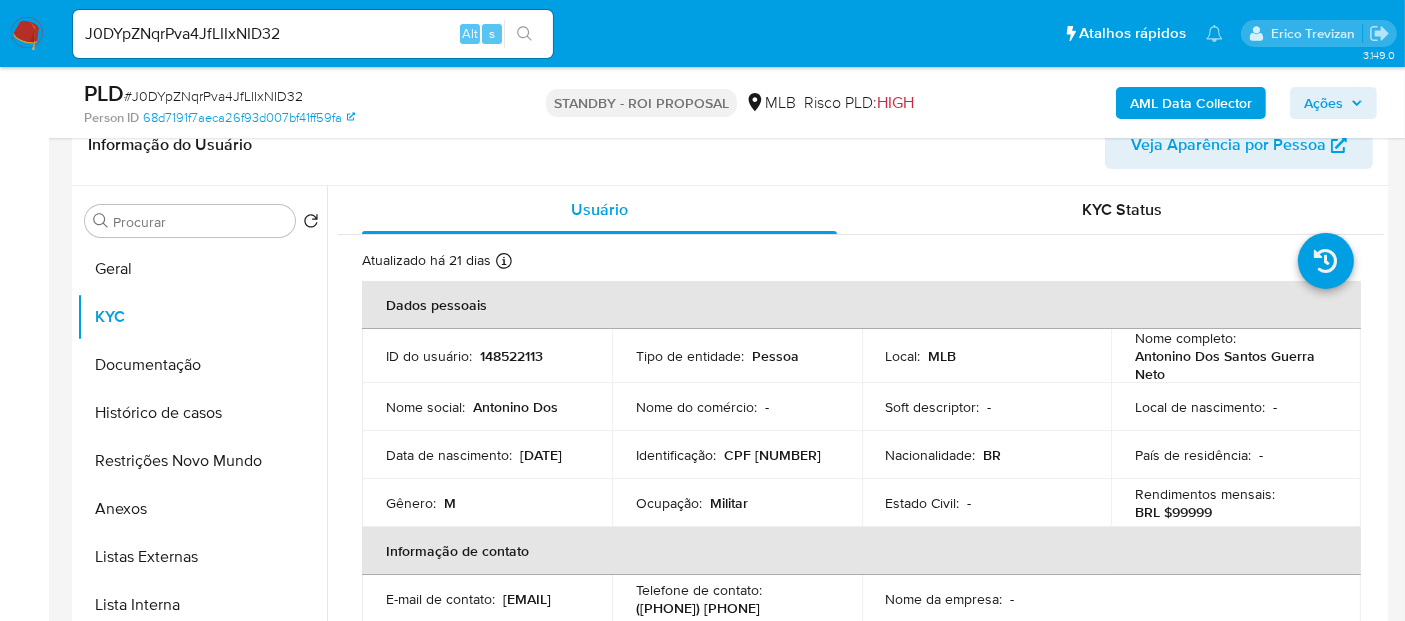 click at bounding box center (27, 34) 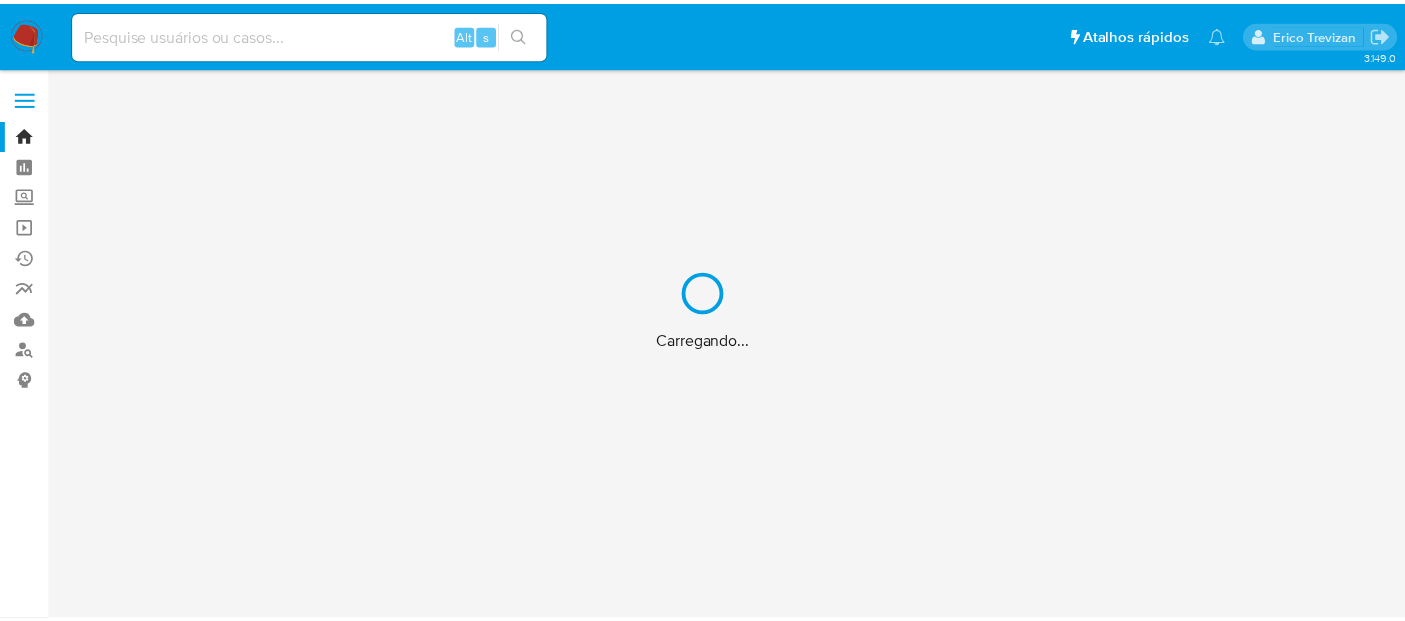 scroll, scrollTop: 0, scrollLeft: 0, axis: both 